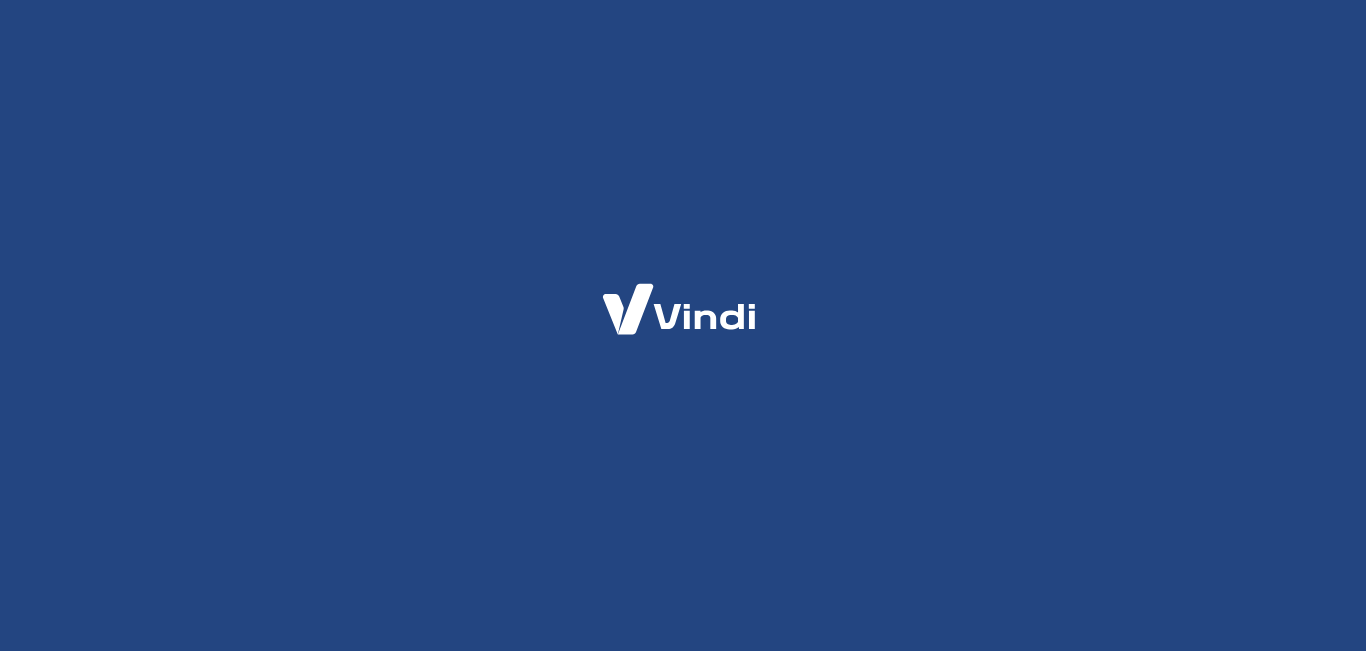 scroll, scrollTop: 0, scrollLeft: 0, axis: both 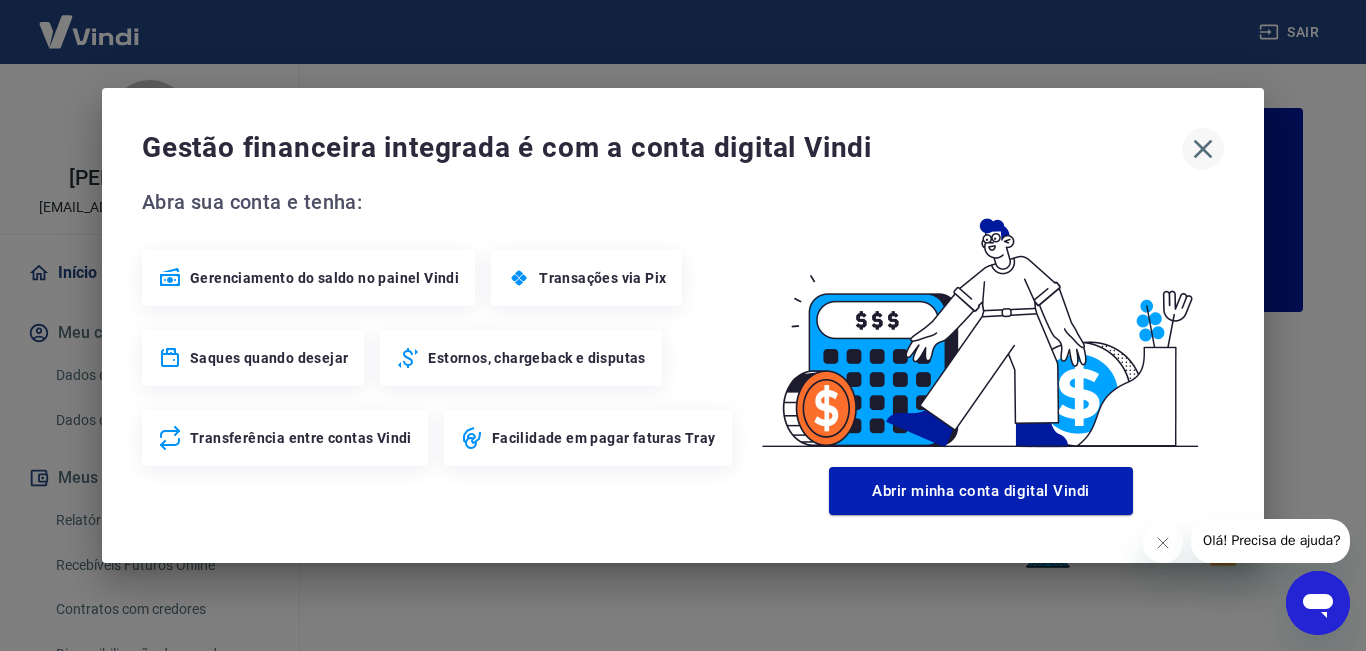 click 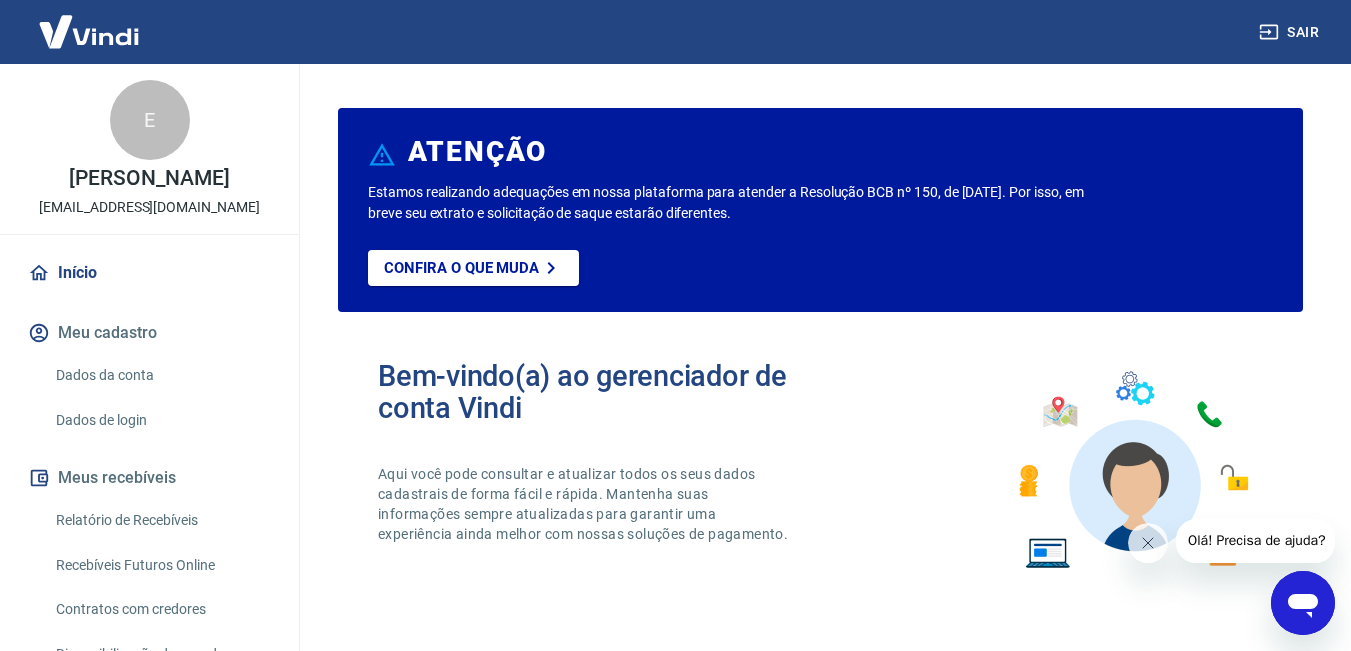 click on "Meu cadastro" at bounding box center [149, 333] 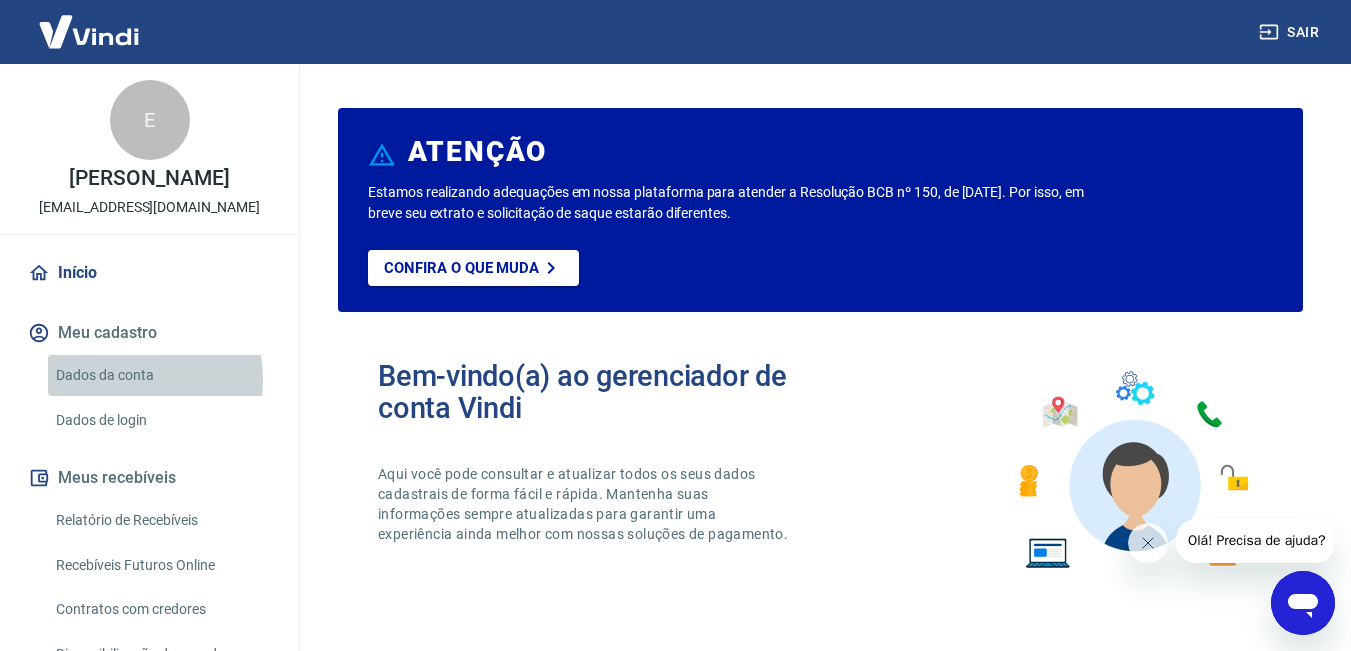 click on "Dados da conta" at bounding box center (161, 375) 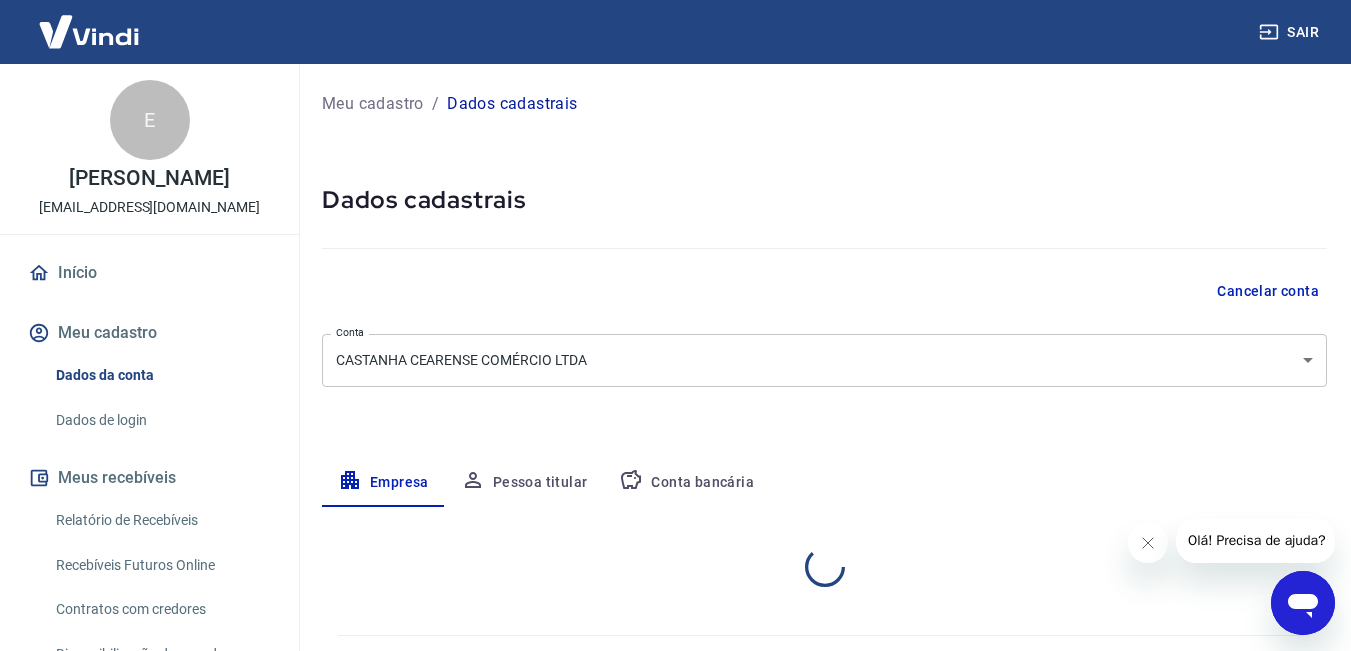 select on "SC" 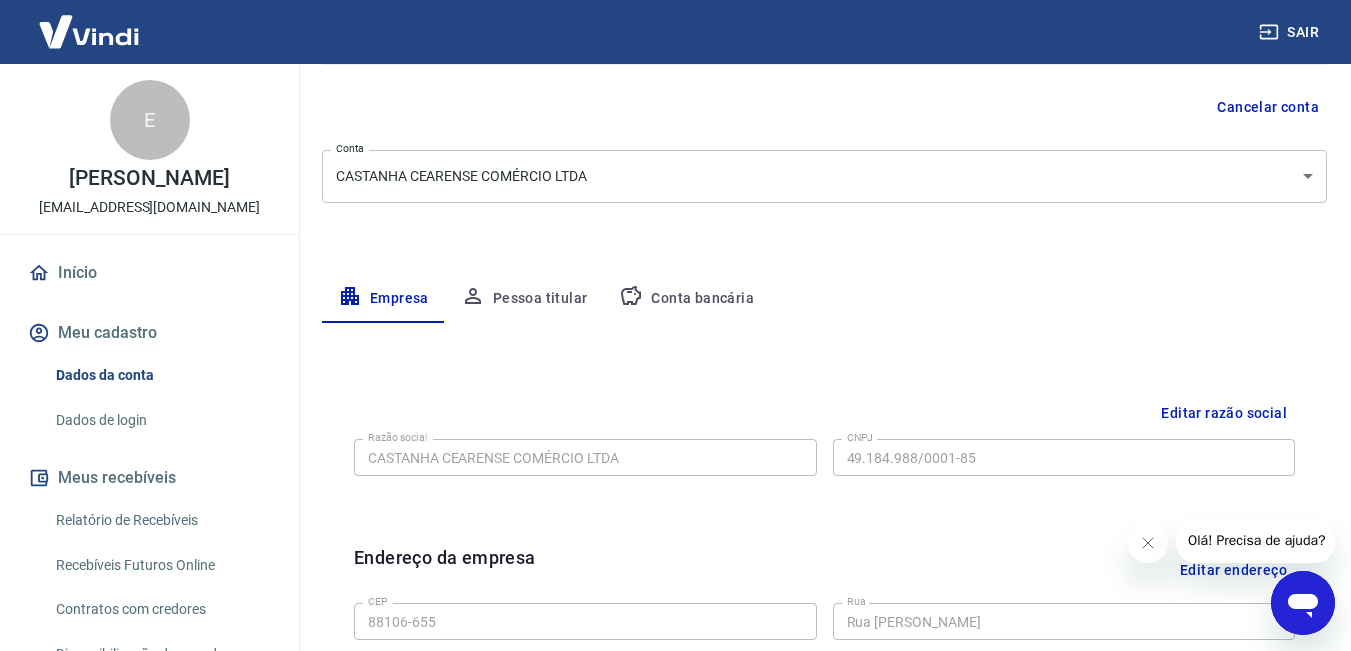 scroll, scrollTop: 200, scrollLeft: 0, axis: vertical 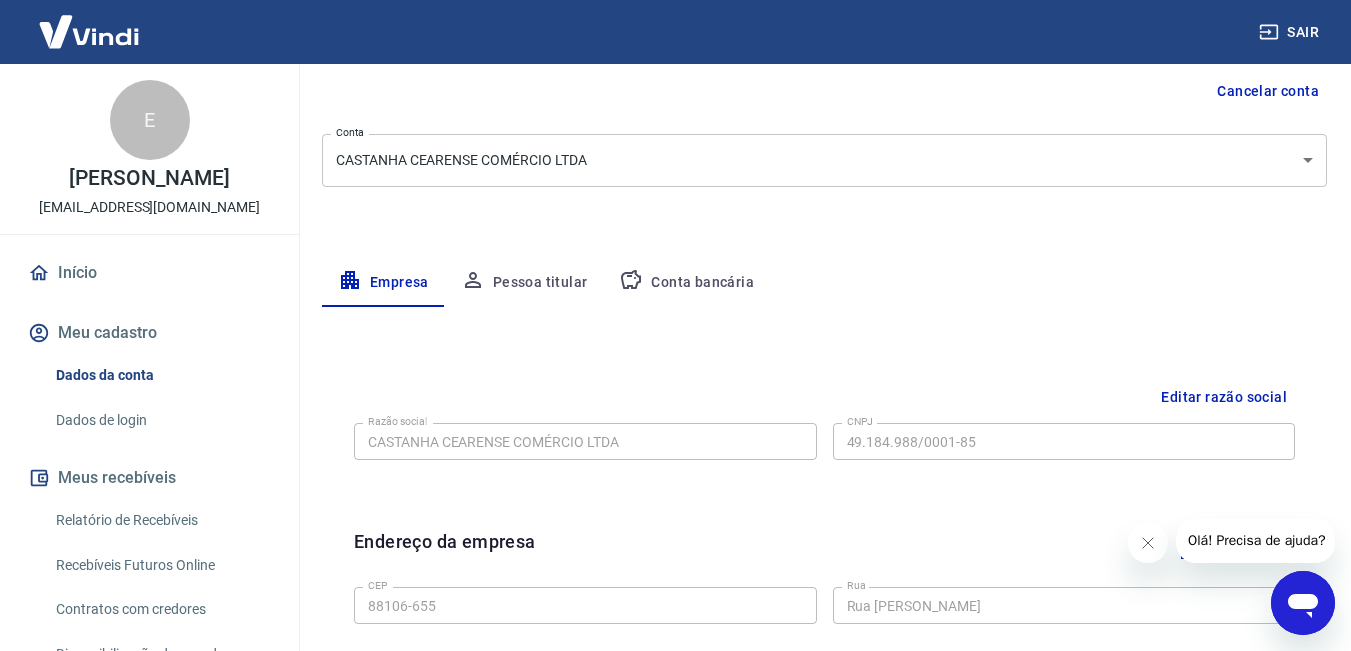 click on "Conta bancária" at bounding box center [686, 283] 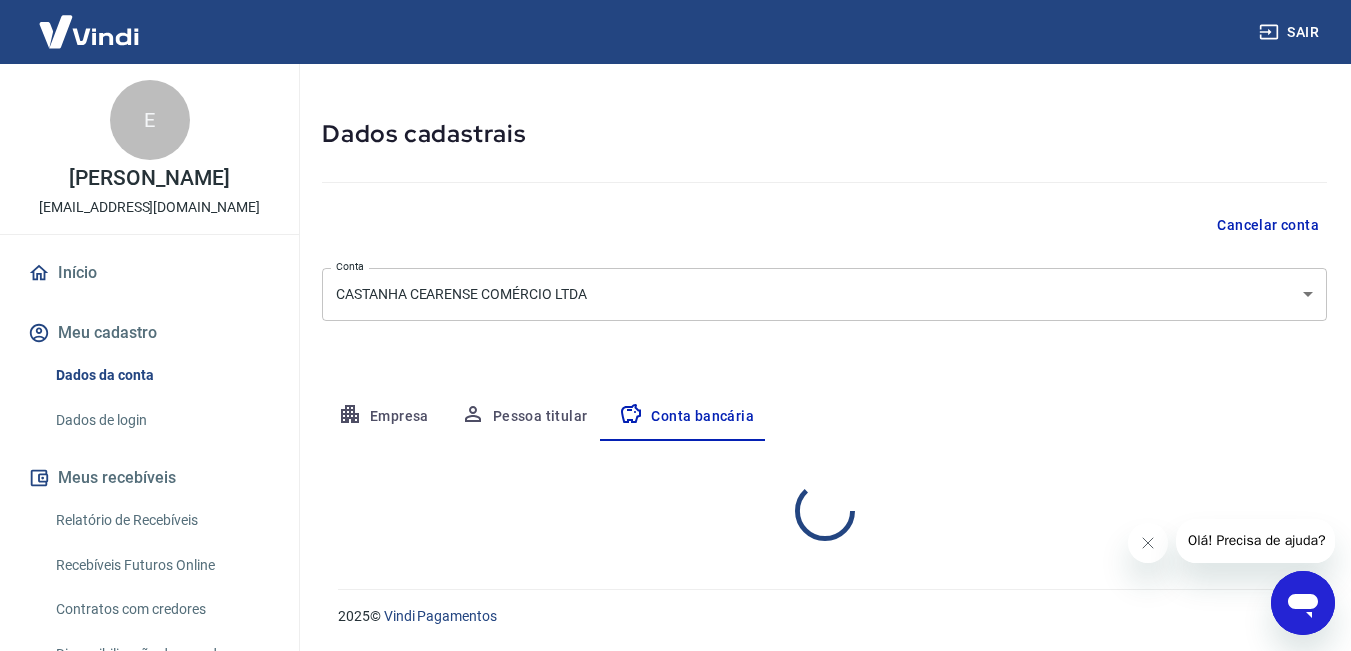 select on "1" 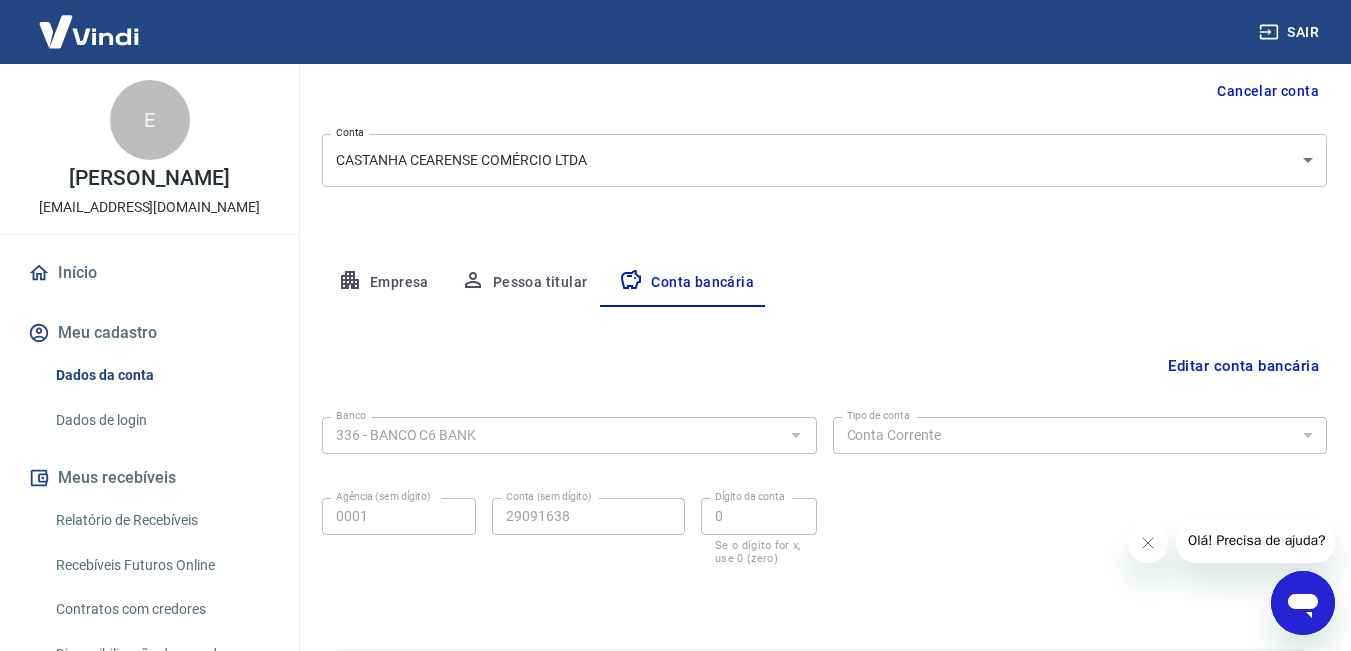 scroll, scrollTop: 260, scrollLeft: 0, axis: vertical 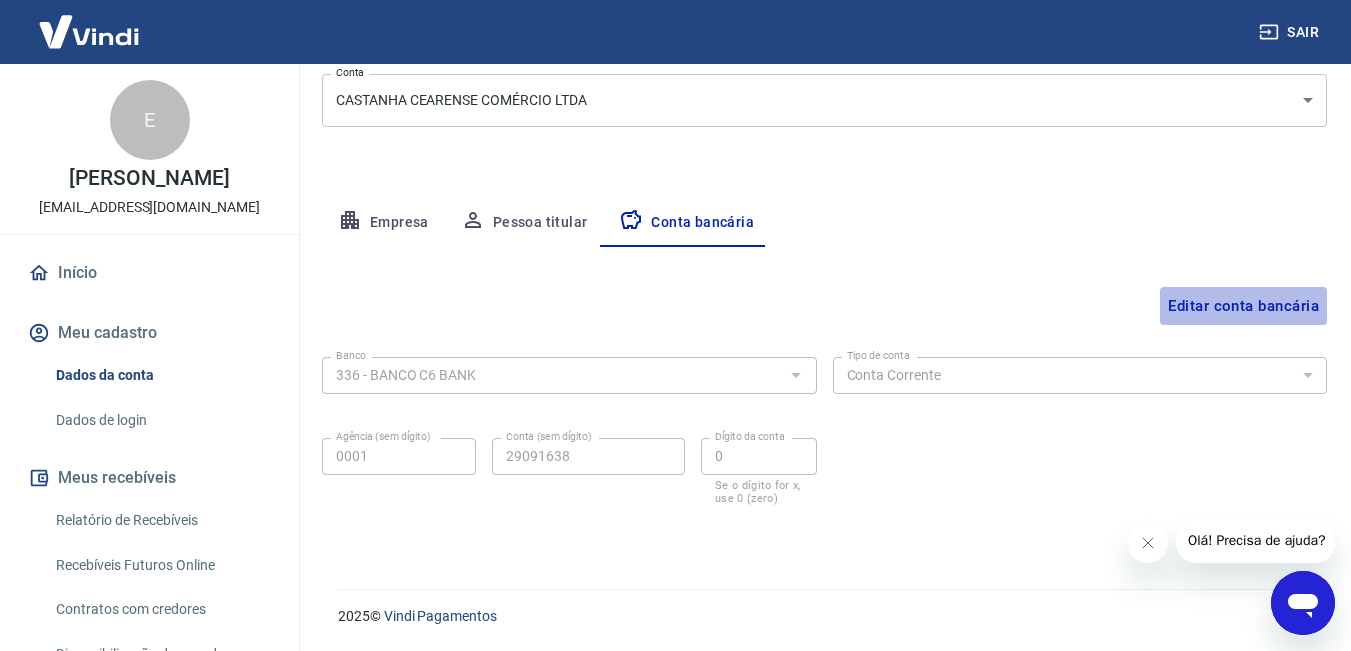 click on "Editar conta bancária" at bounding box center (1243, 306) 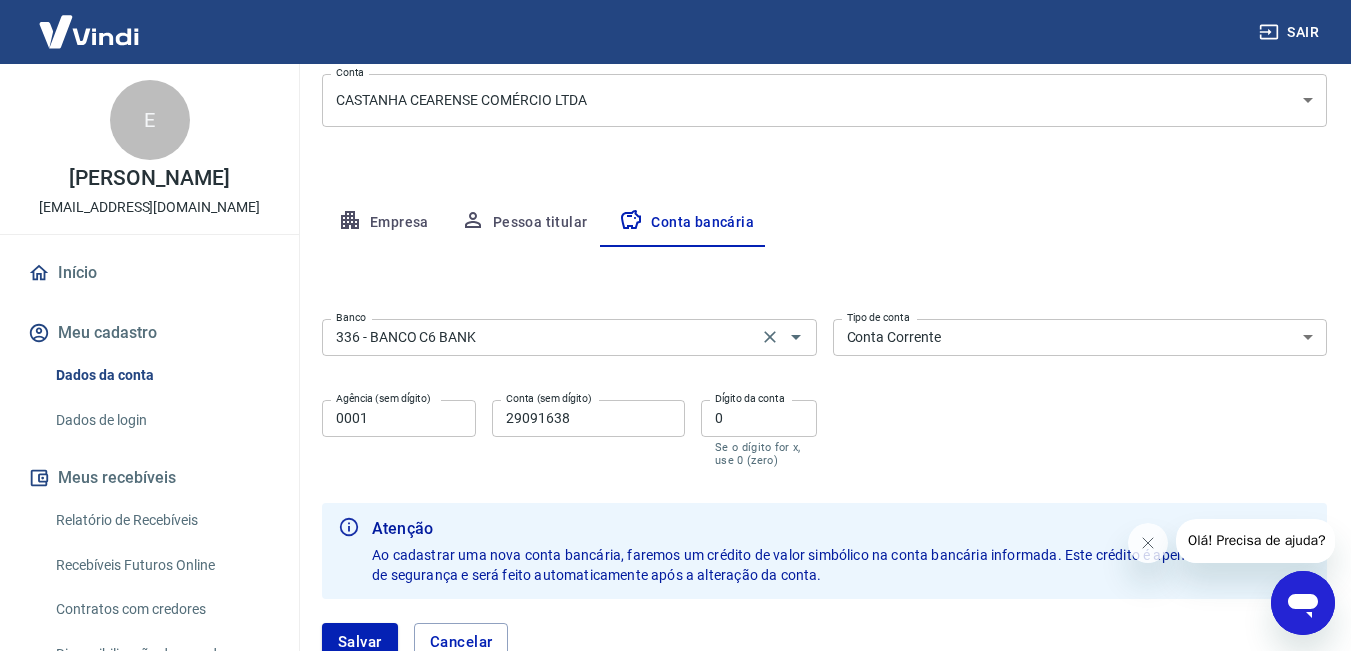 click on "336 - BANCO C6 BANK" at bounding box center (540, 337) 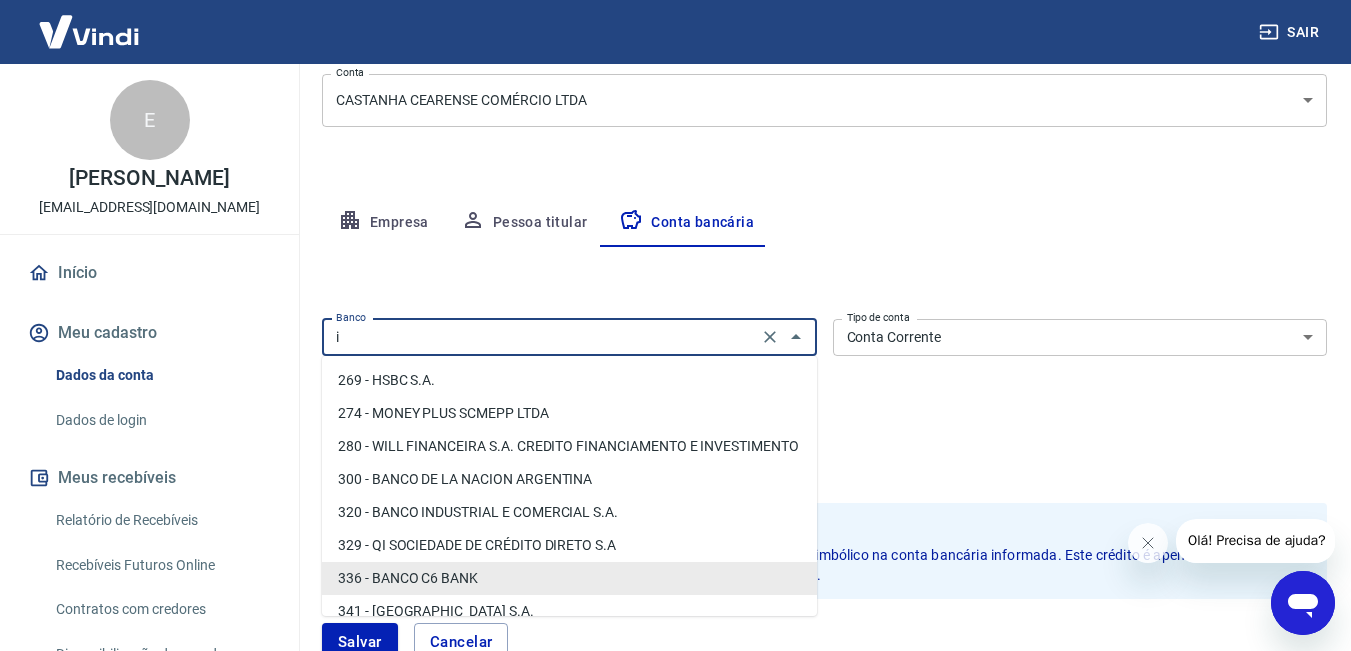 scroll, scrollTop: 0, scrollLeft: 0, axis: both 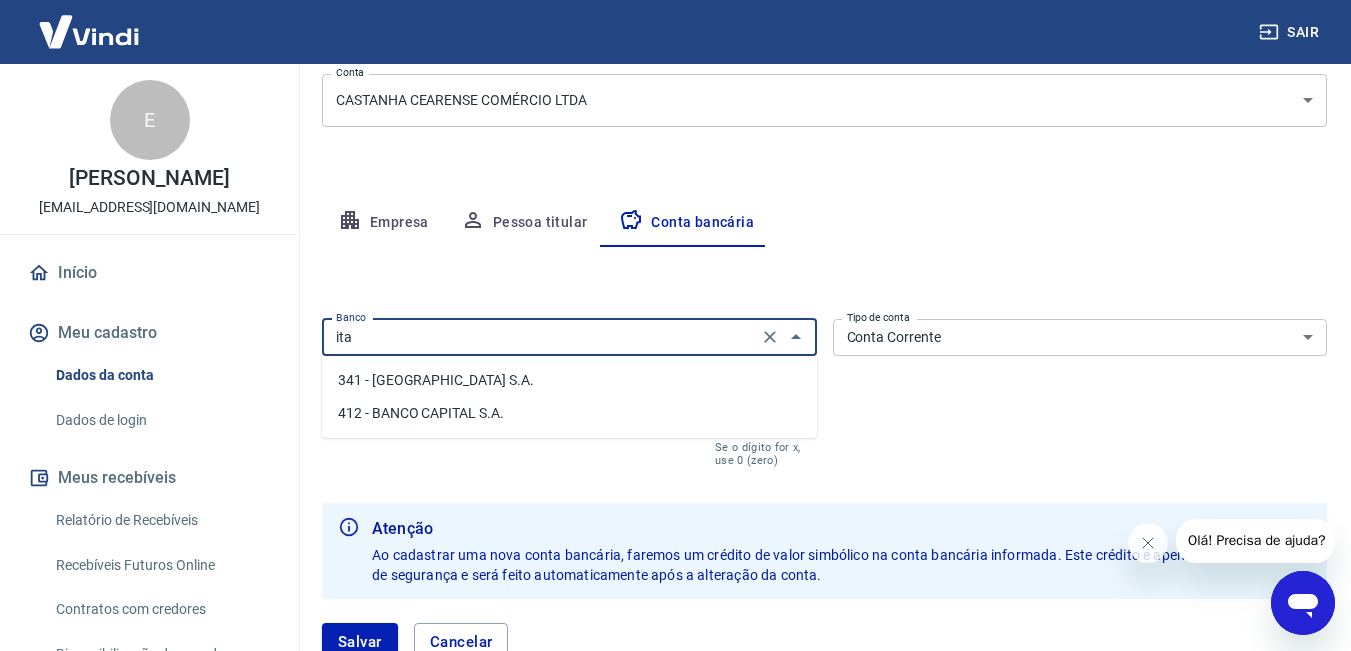 click on "341 - [GEOGRAPHIC_DATA] S.A." at bounding box center (569, 380) 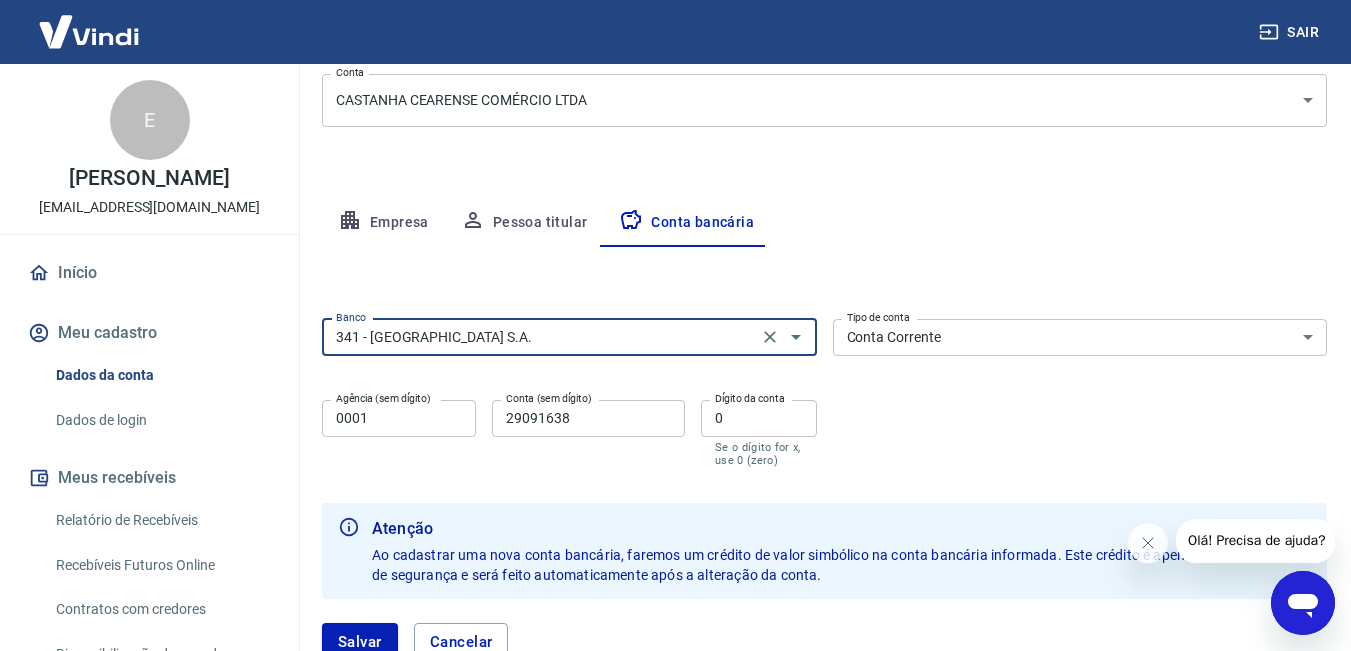 type on "341 - [GEOGRAPHIC_DATA] S.A." 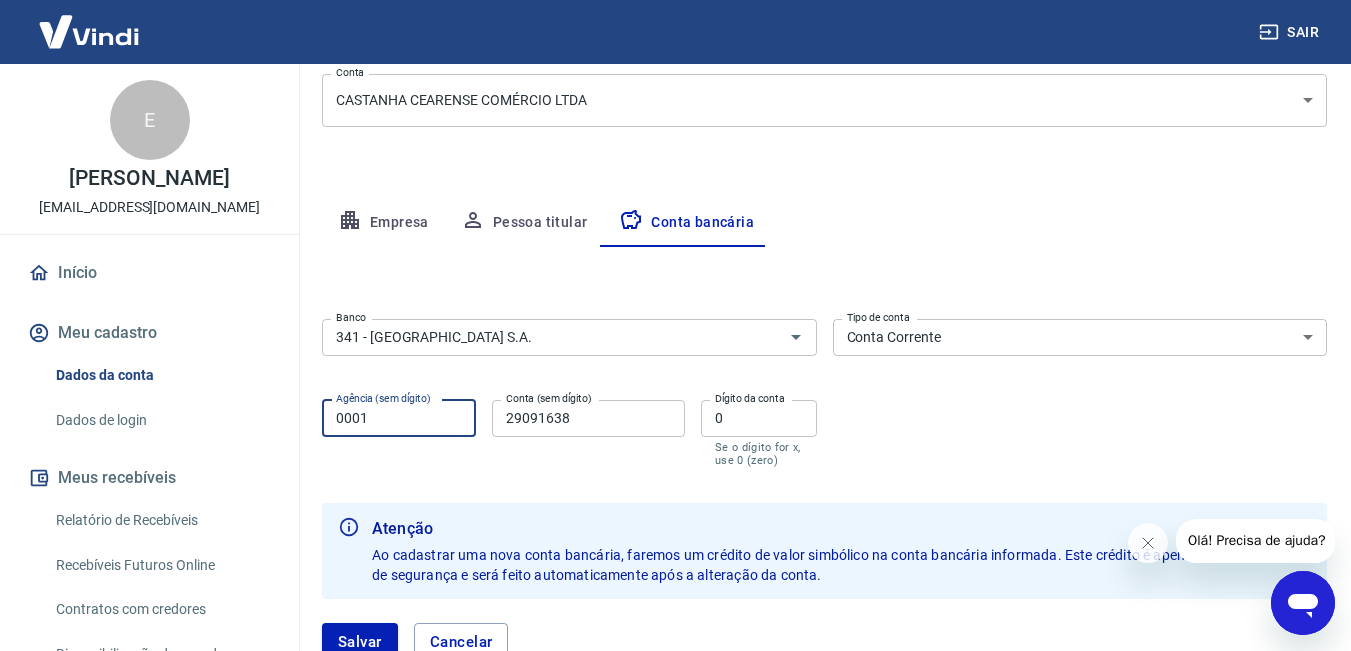 drag, startPoint x: 432, startPoint y: 424, endPoint x: 314, endPoint y: 418, distance: 118.15244 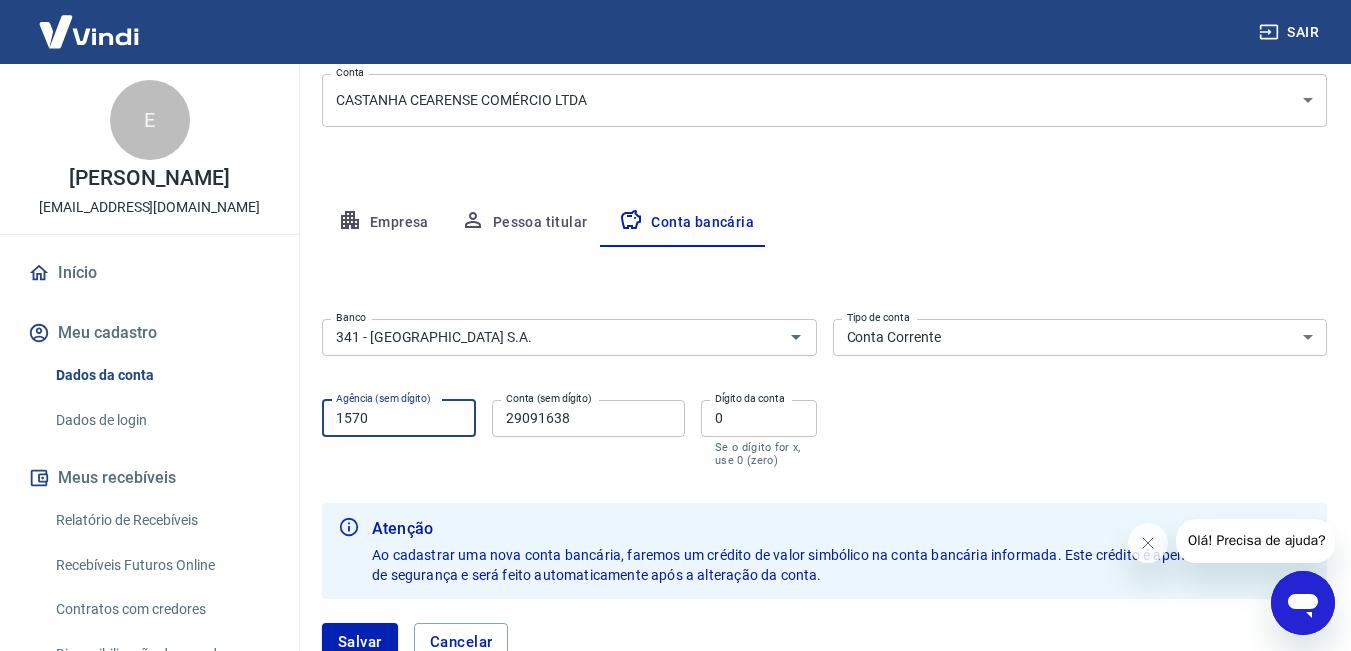 type on "1570" 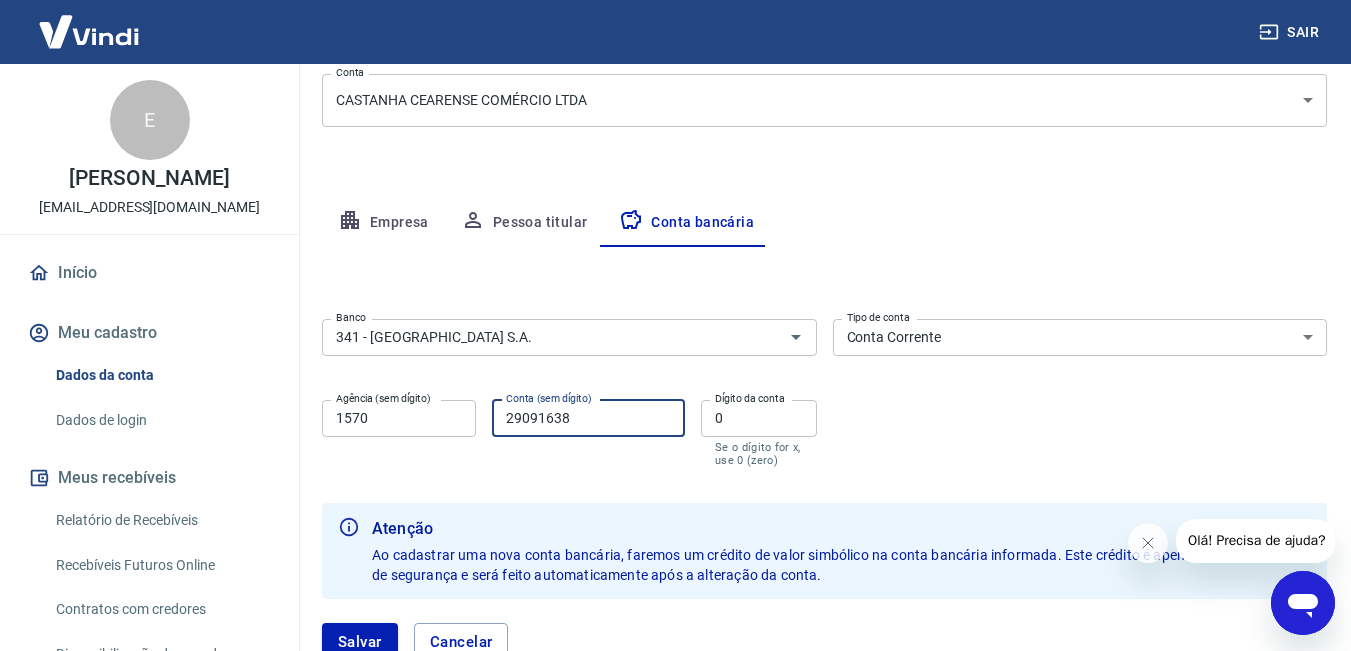 drag, startPoint x: 610, startPoint y: 420, endPoint x: 505, endPoint y: 423, distance: 105.04285 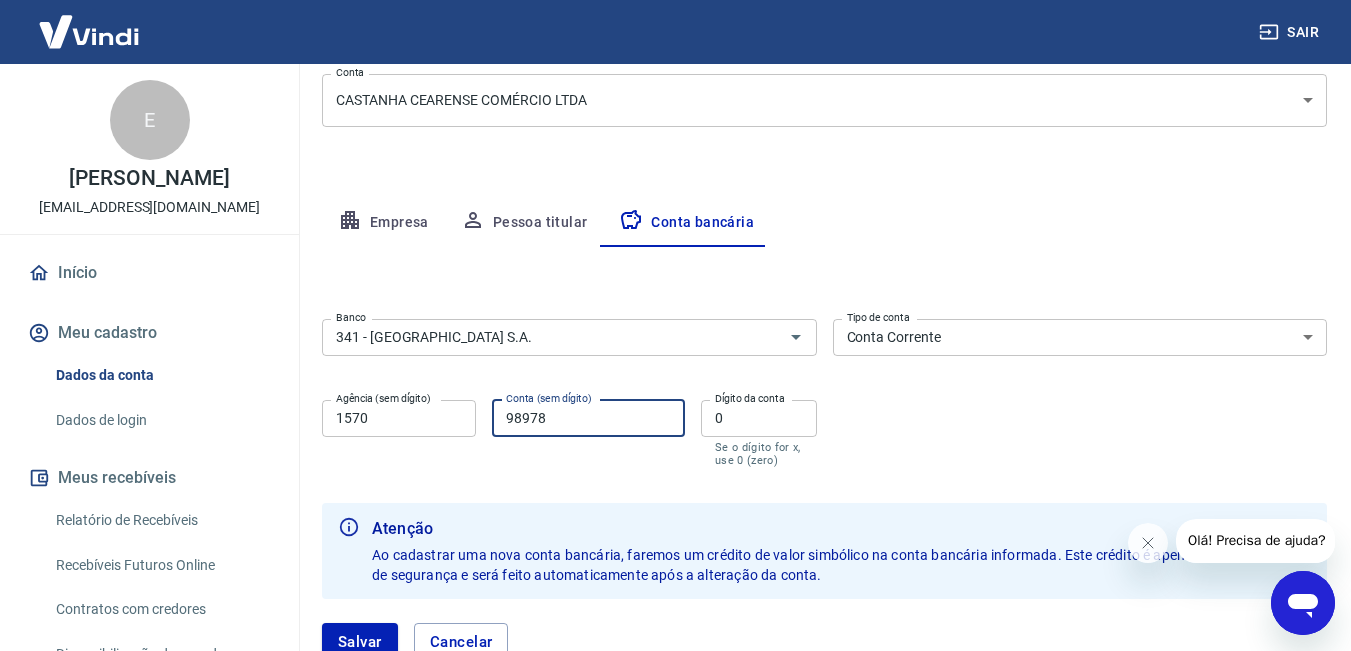 type on "98978" 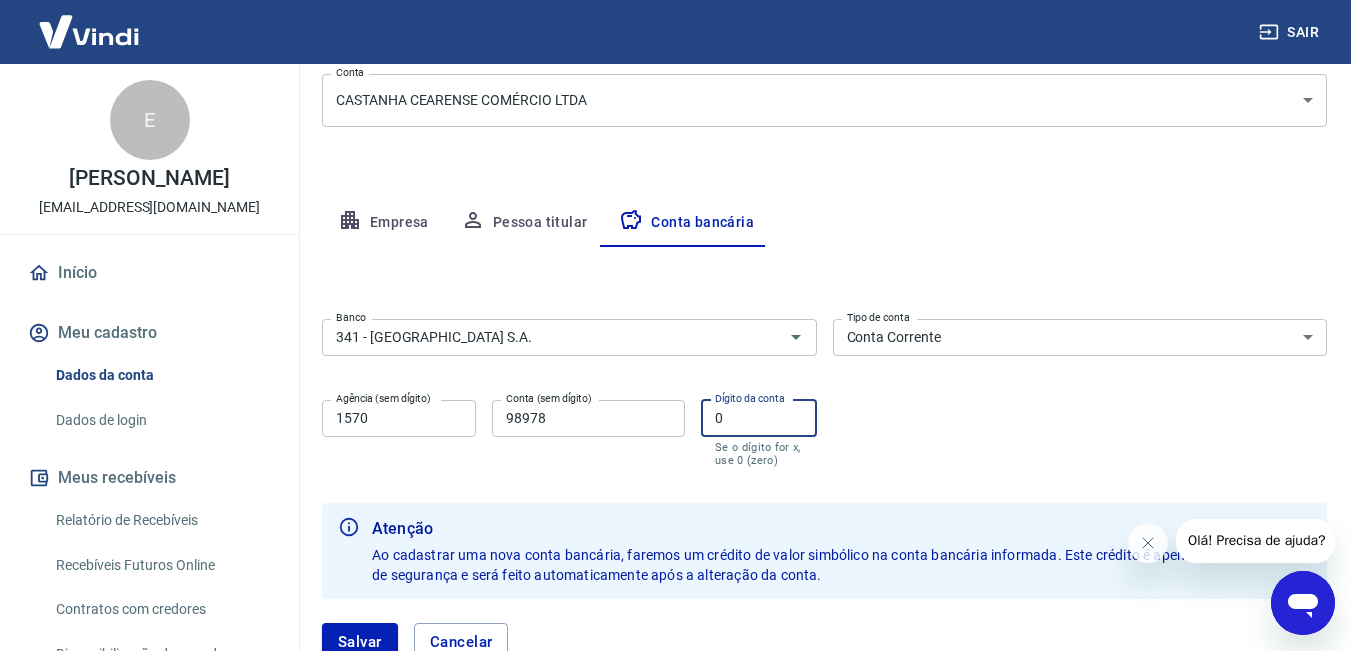 click on "0" at bounding box center [759, 418] 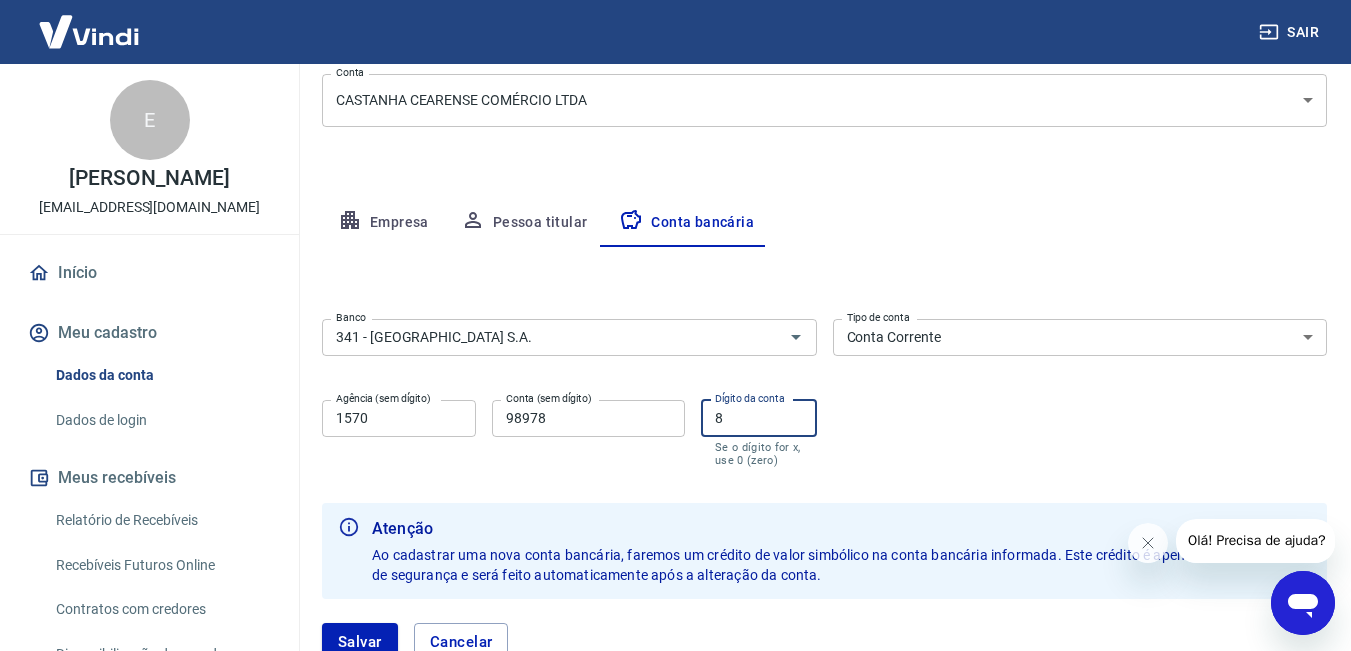 type on "8" 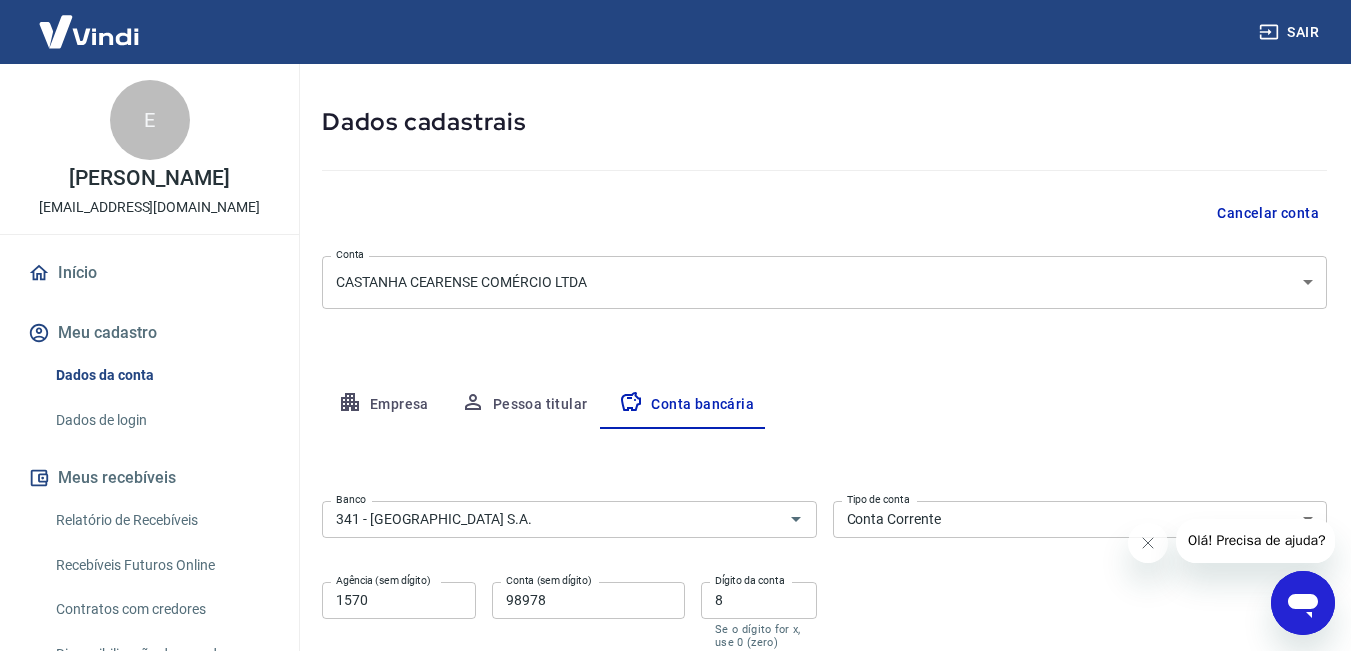 scroll, scrollTop: 404, scrollLeft: 0, axis: vertical 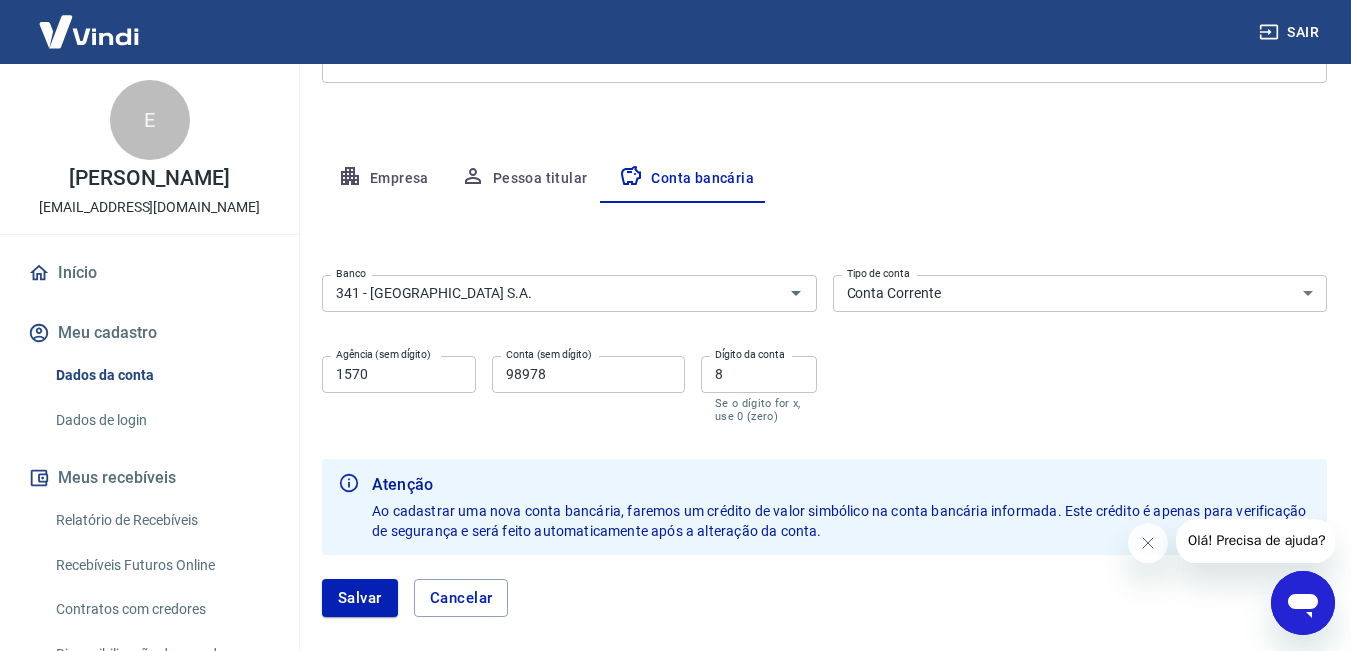 click on "Pessoa titular" at bounding box center [524, 179] 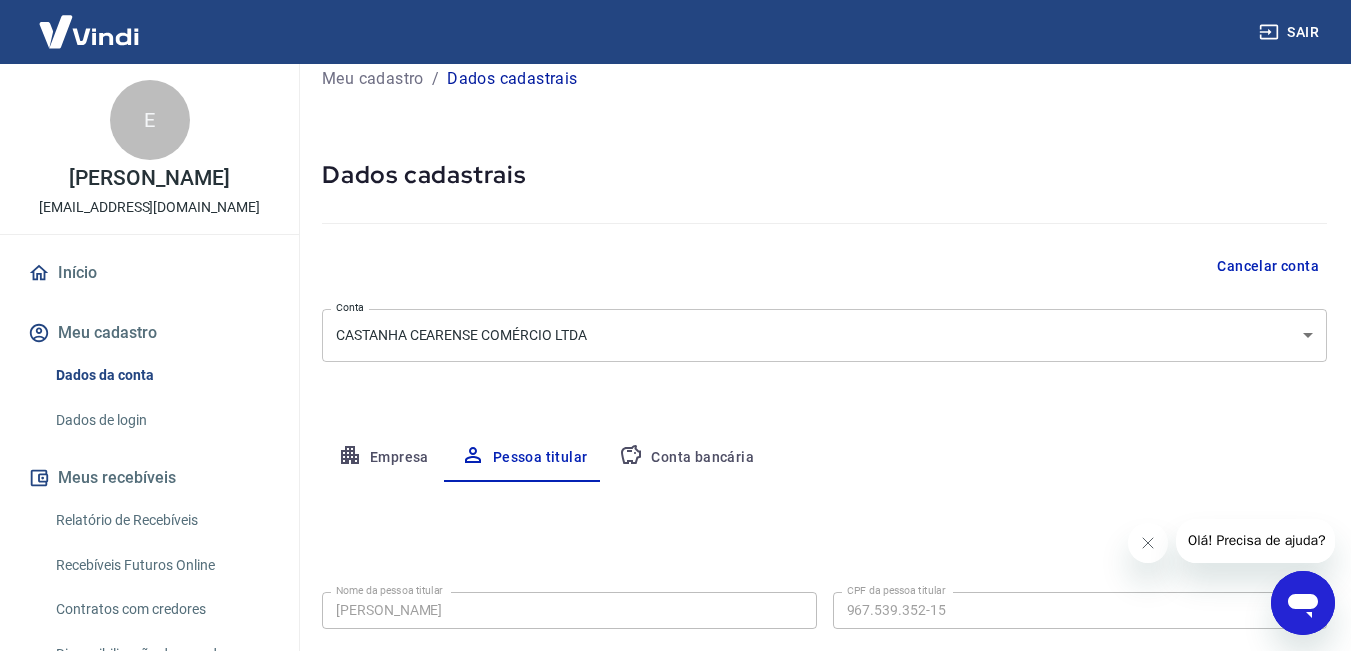 scroll, scrollTop: 100, scrollLeft: 0, axis: vertical 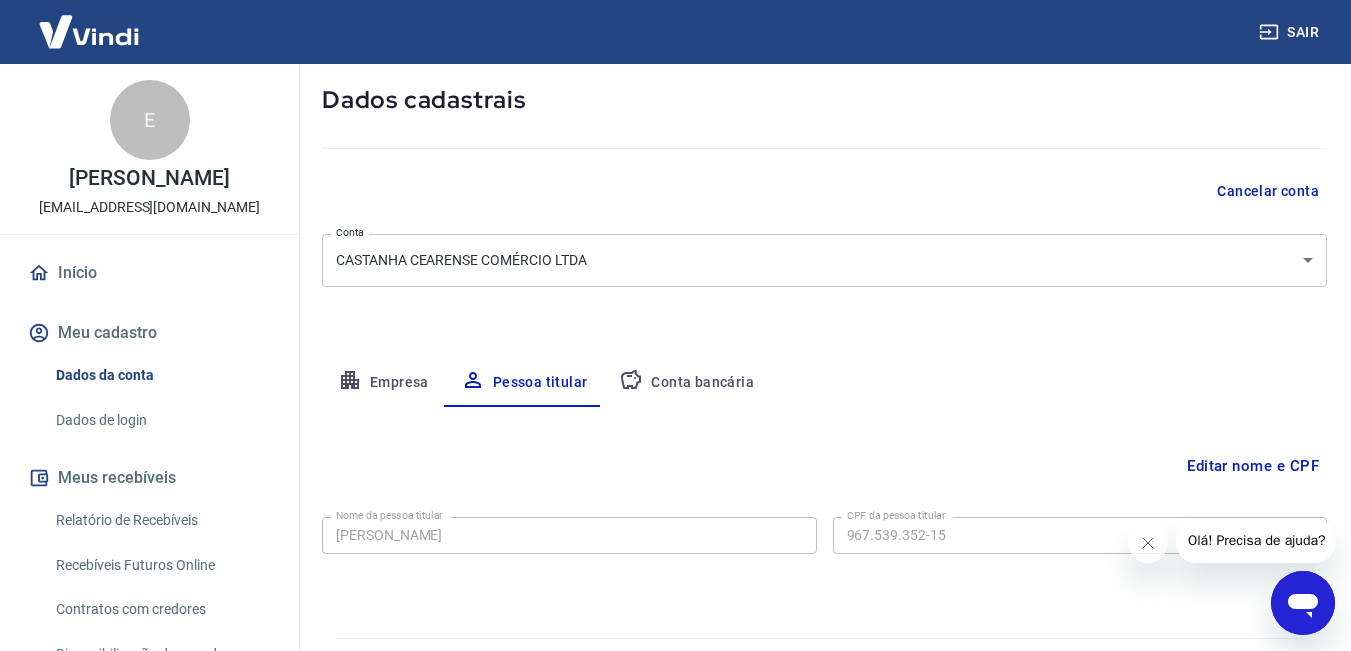 click on "Empresa" at bounding box center (383, 383) 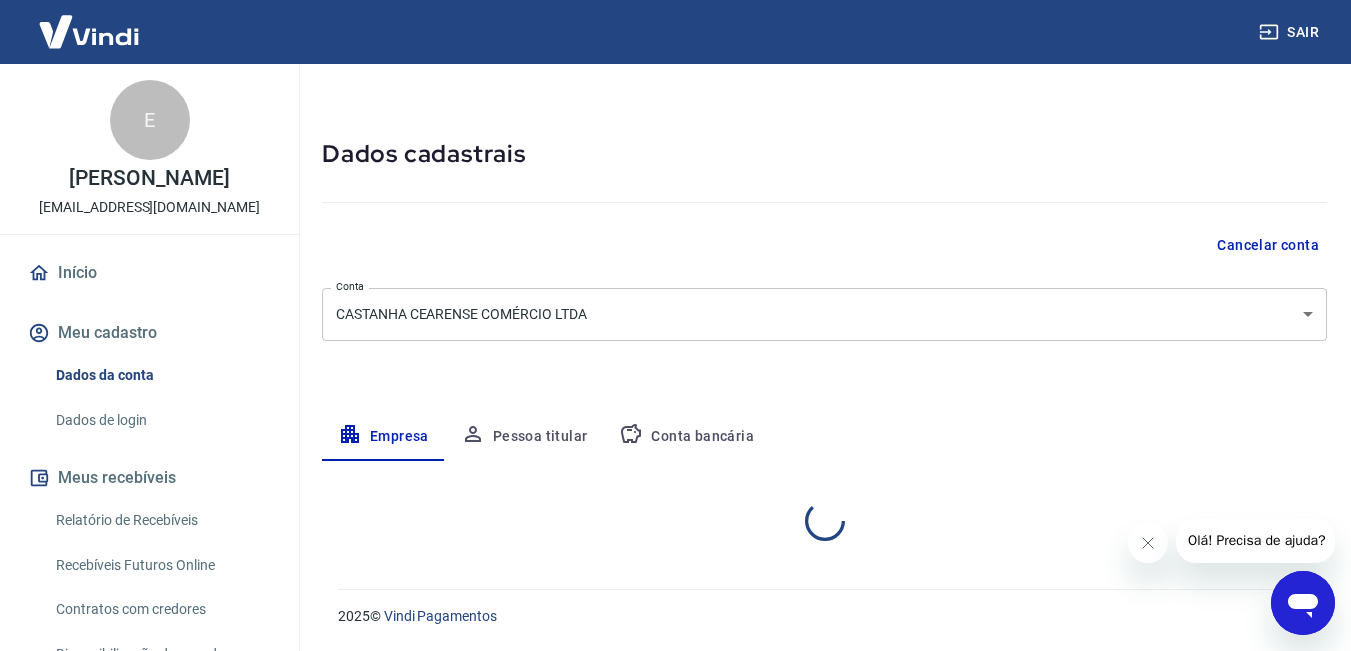 select on "SC" 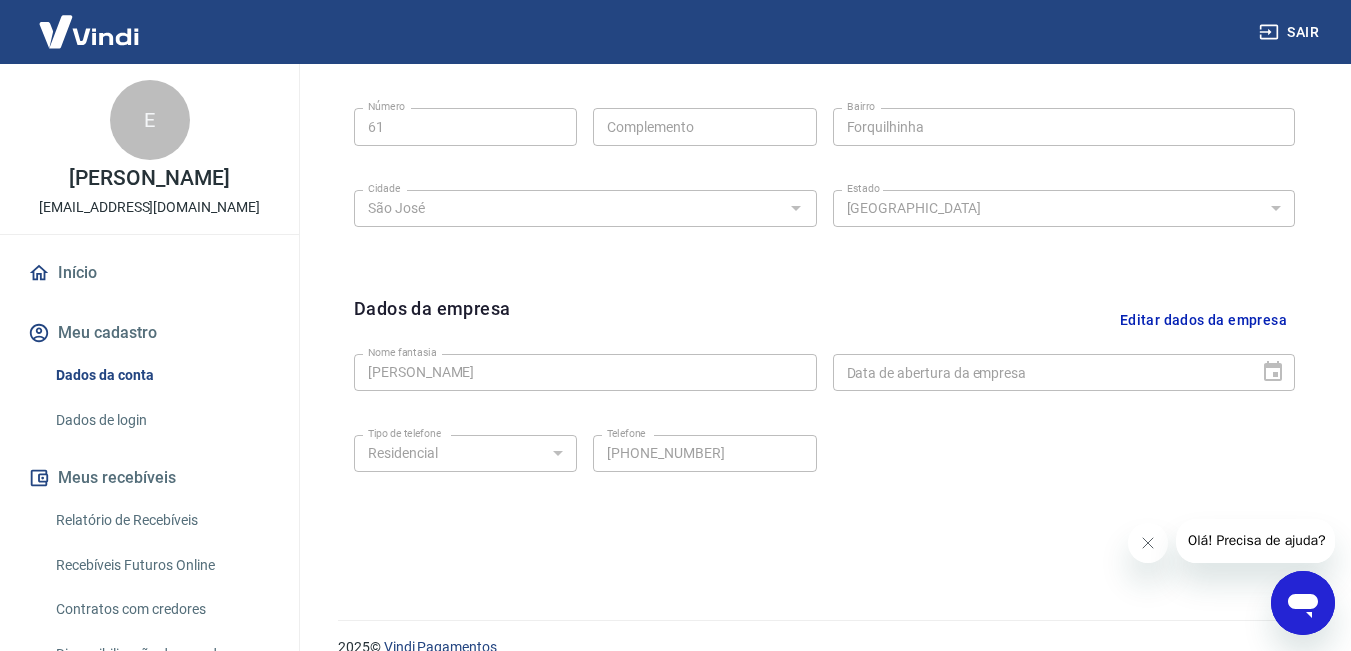 scroll, scrollTop: 791, scrollLeft: 0, axis: vertical 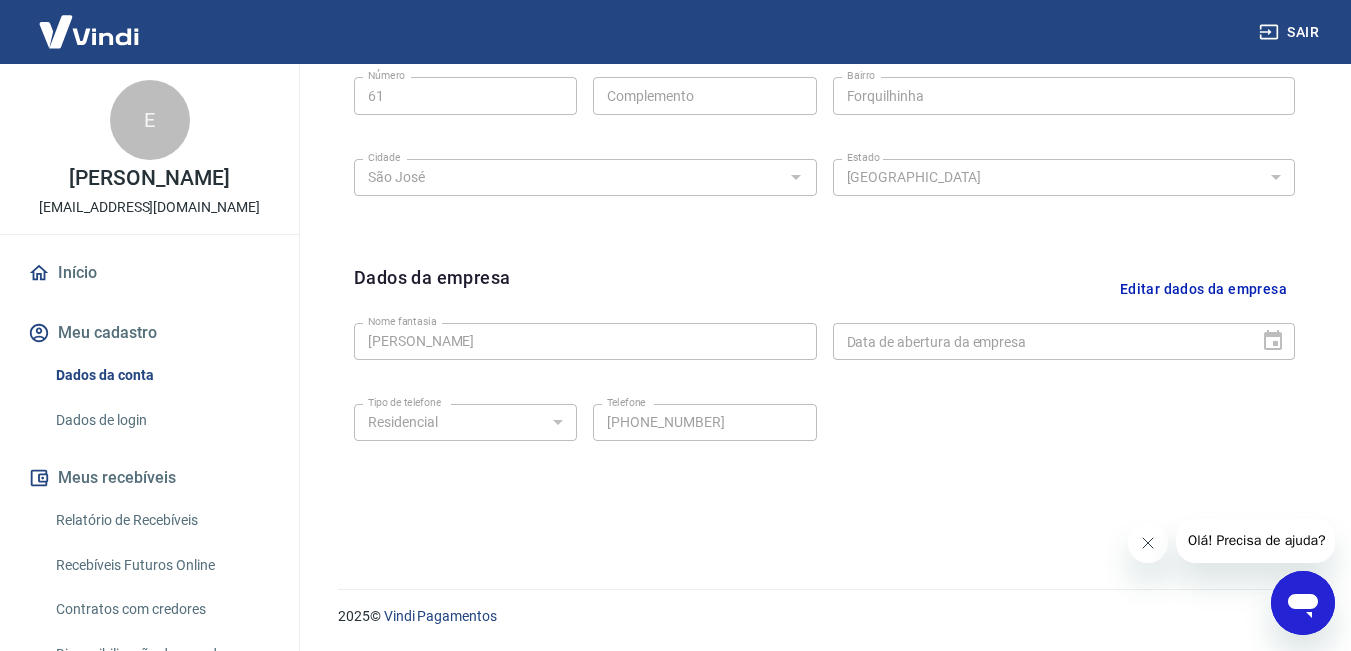 click 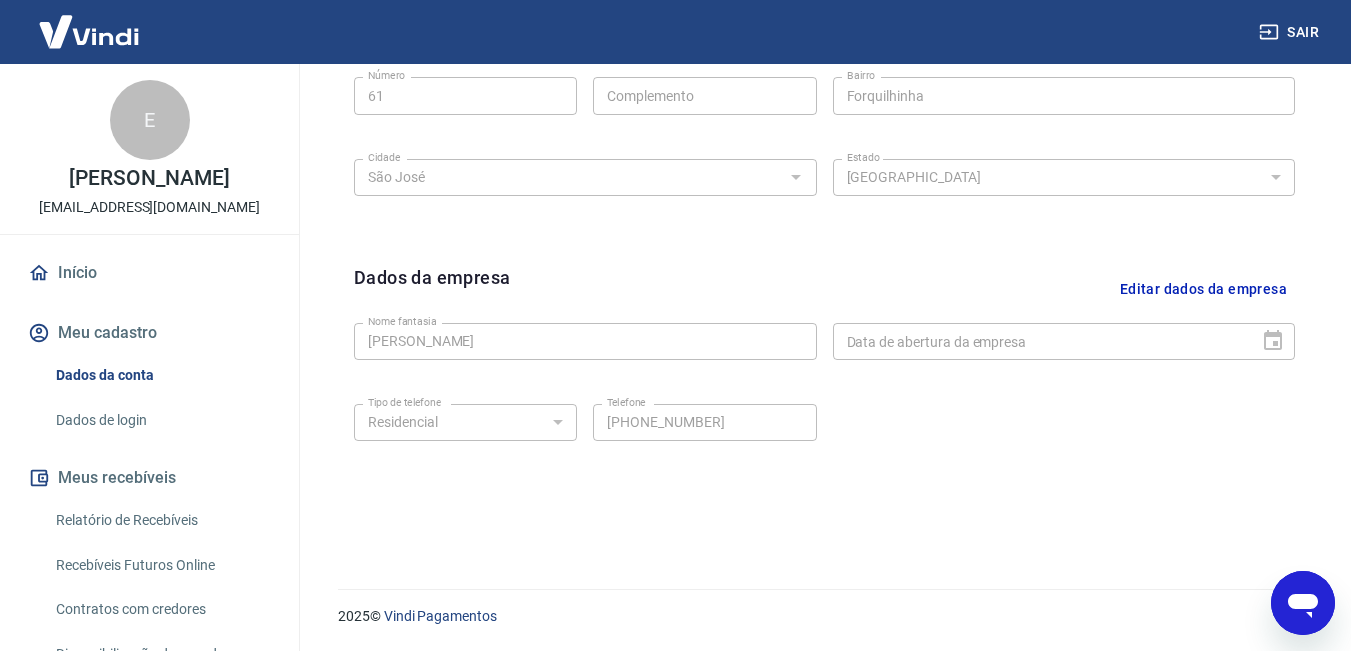 click on "Meu cadastro / Dados cadastrais Dados cadastrais Cancelar conta Conta CASTANHA CEARENSE COMÉRCIO LTDA [object Object] Conta Empresa Pessoa titular Conta bancária Editar razão social Razão social CASTANHA CEARENSE COMÉRCIO LTDA Razão social CNPJ 49.184.988/0001-85 CNPJ Endereço da empresa Editar endereço CEP 88106-655 CEP [GEOGRAPHIC_DATA][PERSON_NAME] Rua Número 61 Número Complemento Complemento Bairro Forquilhinha Bairro [GEOGRAPHIC_DATA] [GEOGRAPHIC_DATA] [GEOGRAPHIC_DATA] [GEOGRAPHIC_DATA] [GEOGRAPHIC_DATA] [GEOGRAPHIC_DATA] [GEOGRAPHIC_DATA] [GEOGRAPHIC_DATA] [GEOGRAPHIC_DATA] [GEOGRAPHIC_DATA] [GEOGRAPHIC_DATA] [GEOGRAPHIC_DATA] [GEOGRAPHIC_DATA] [GEOGRAPHIC_DATA] [GEOGRAPHIC_DATA] [GEOGRAPHIC_DATA] [GEOGRAPHIC_DATA] [GEOGRAPHIC_DATA] [GEOGRAPHIC_DATA] [GEOGRAPHIC_DATA] [GEOGRAPHIC_DATA] [GEOGRAPHIC_DATA] [GEOGRAPHIC_DATA] [GEOGRAPHIC_DATA] [GEOGRAPHIC_DATA] [GEOGRAPHIC_DATA] [GEOGRAPHIC_DATA] [GEOGRAPHIC_DATA] Estado Dados da empresa Editar dados da empresa Nome fantasia Ellen Dourado Nome fantasia Data de abertura da empresa Data de abertura da empresa Tipo de telefone Residencial Comercial Tipo de telefone Telefone [PHONE_NUMBER] Telefone" at bounding box center (824, -81) 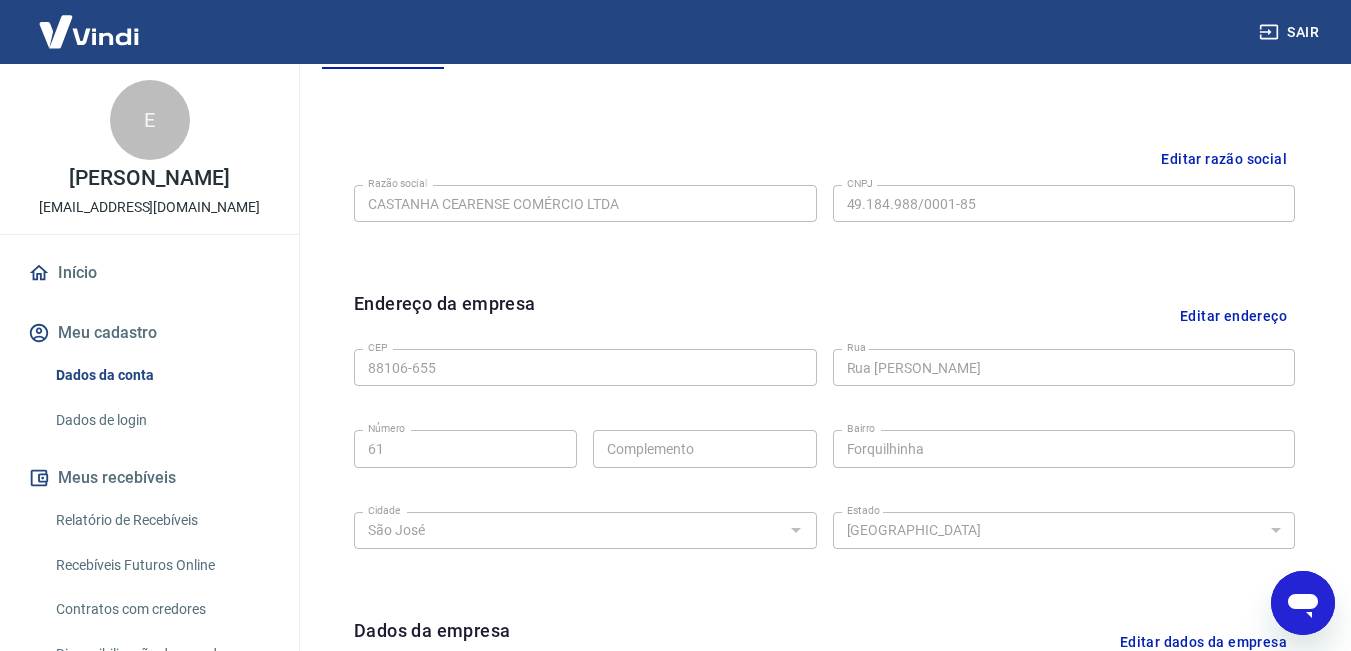 scroll, scrollTop: 391, scrollLeft: 0, axis: vertical 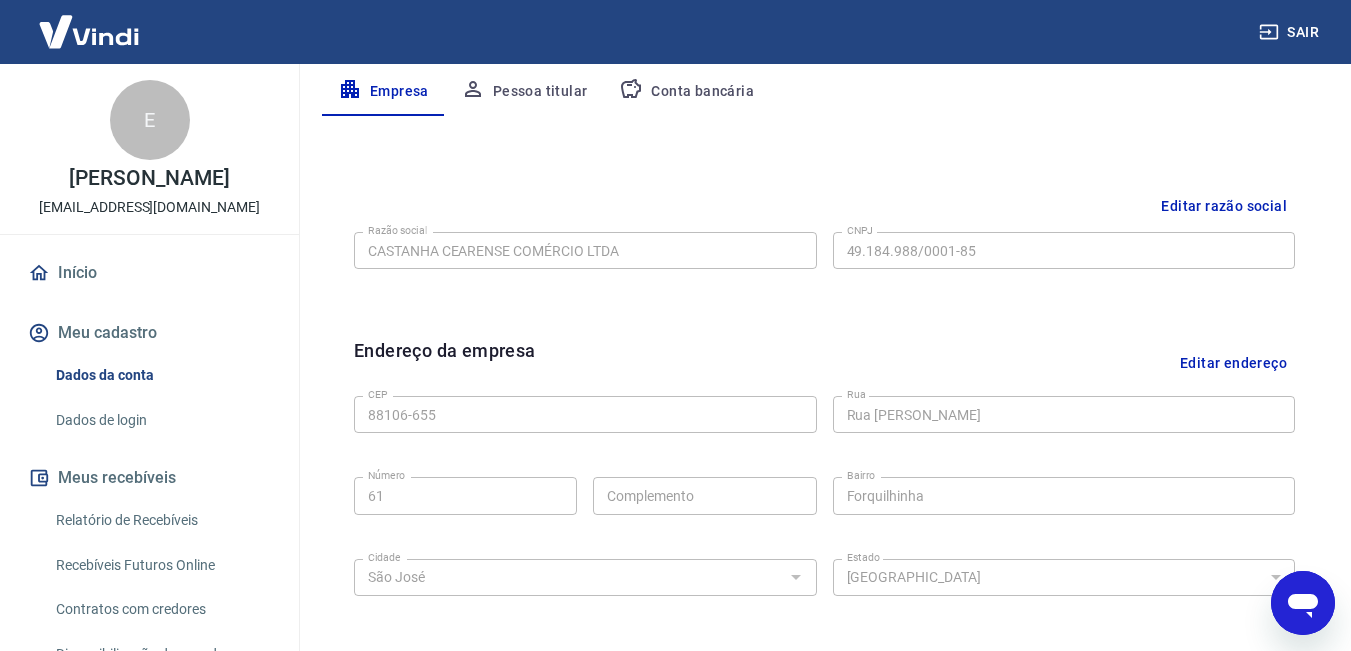 click on "Editar endereço" at bounding box center (1233, 362) 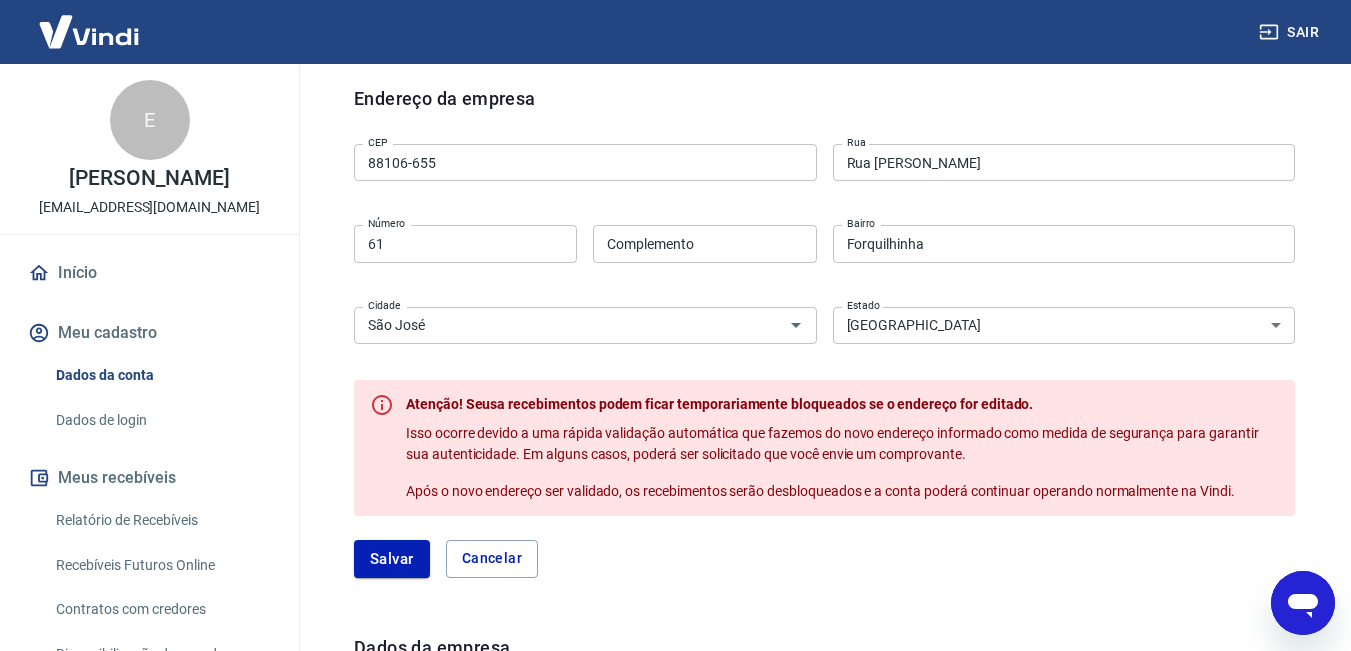 scroll, scrollTop: 691, scrollLeft: 0, axis: vertical 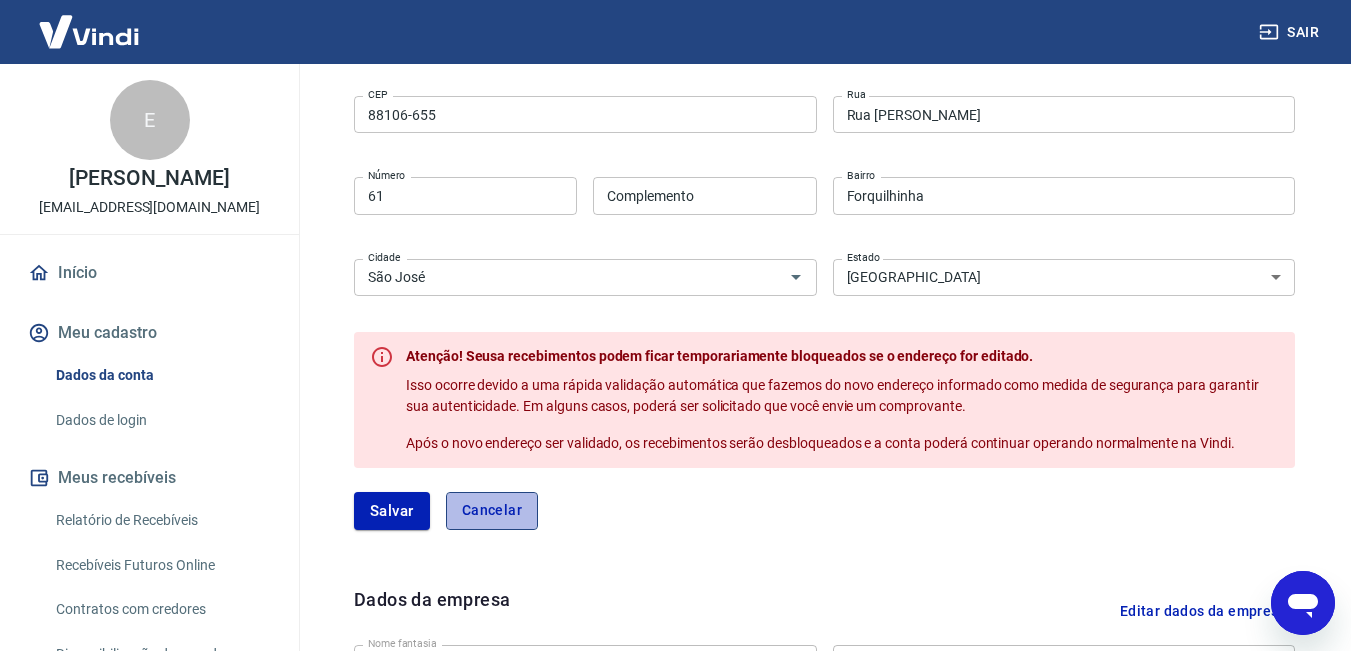 click on "Cancelar" at bounding box center [492, 511] 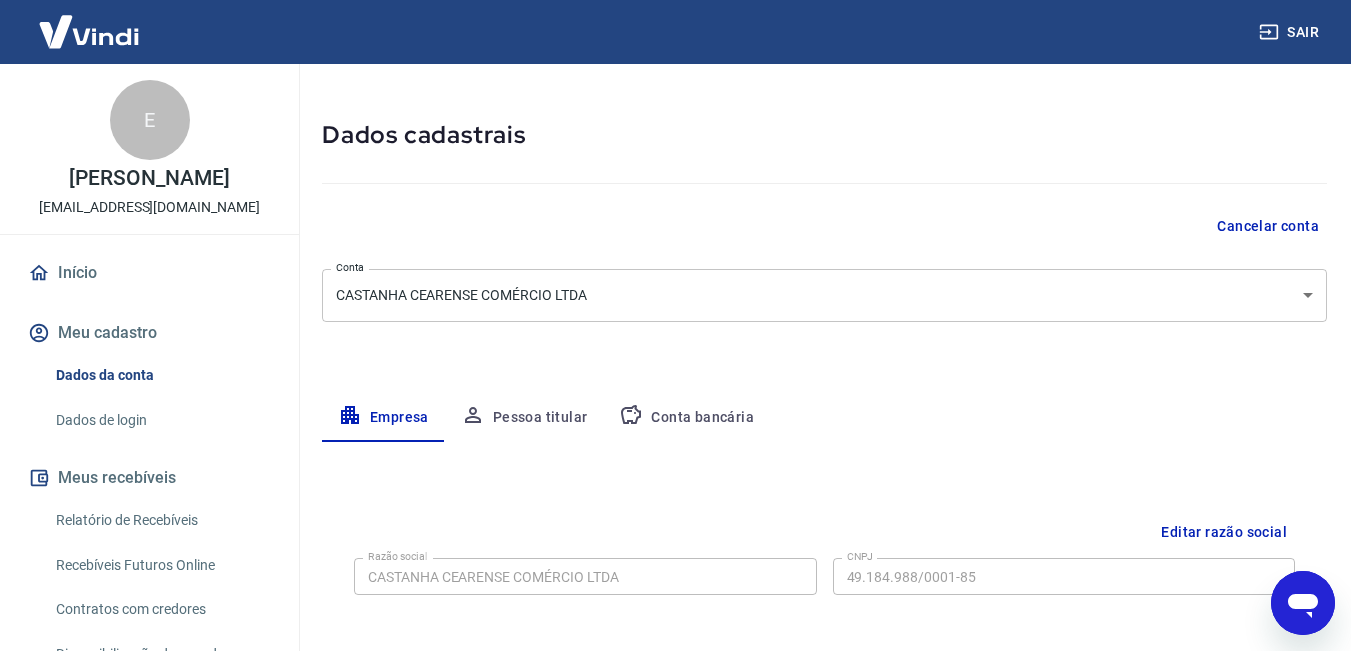 scroll, scrollTop: 100, scrollLeft: 0, axis: vertical 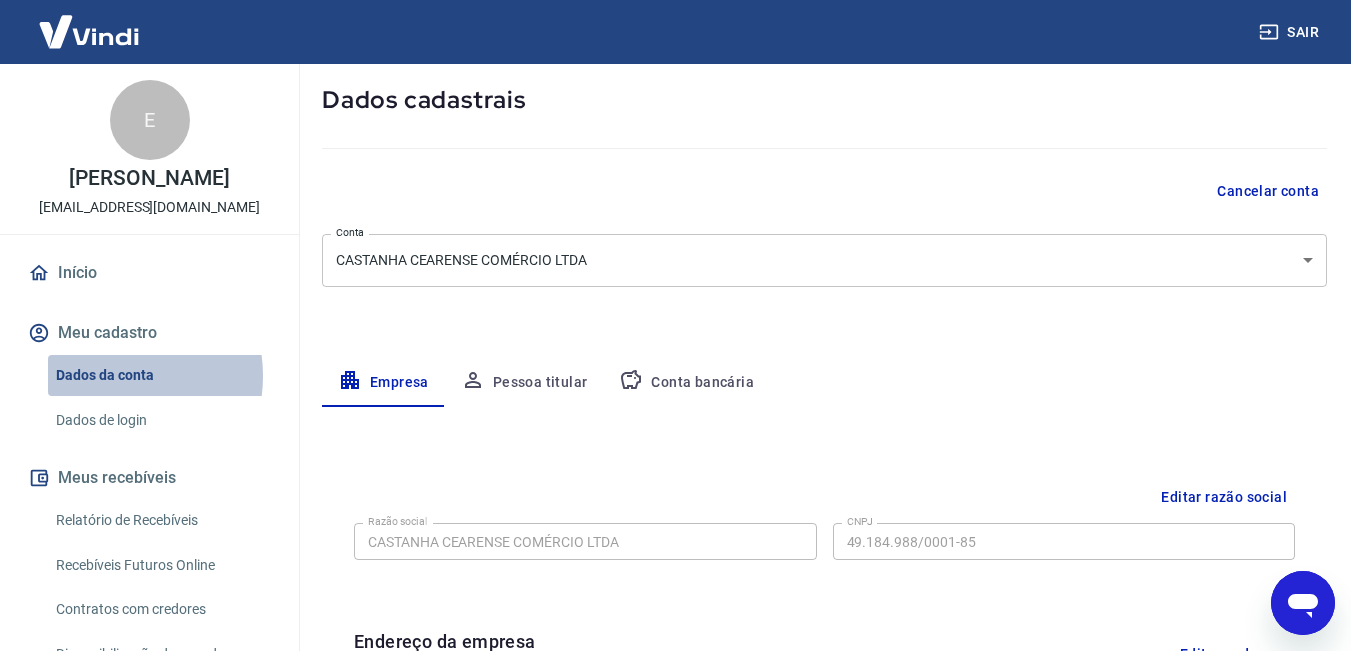 click on "Dados da conta" at bounding box center [161, 375] 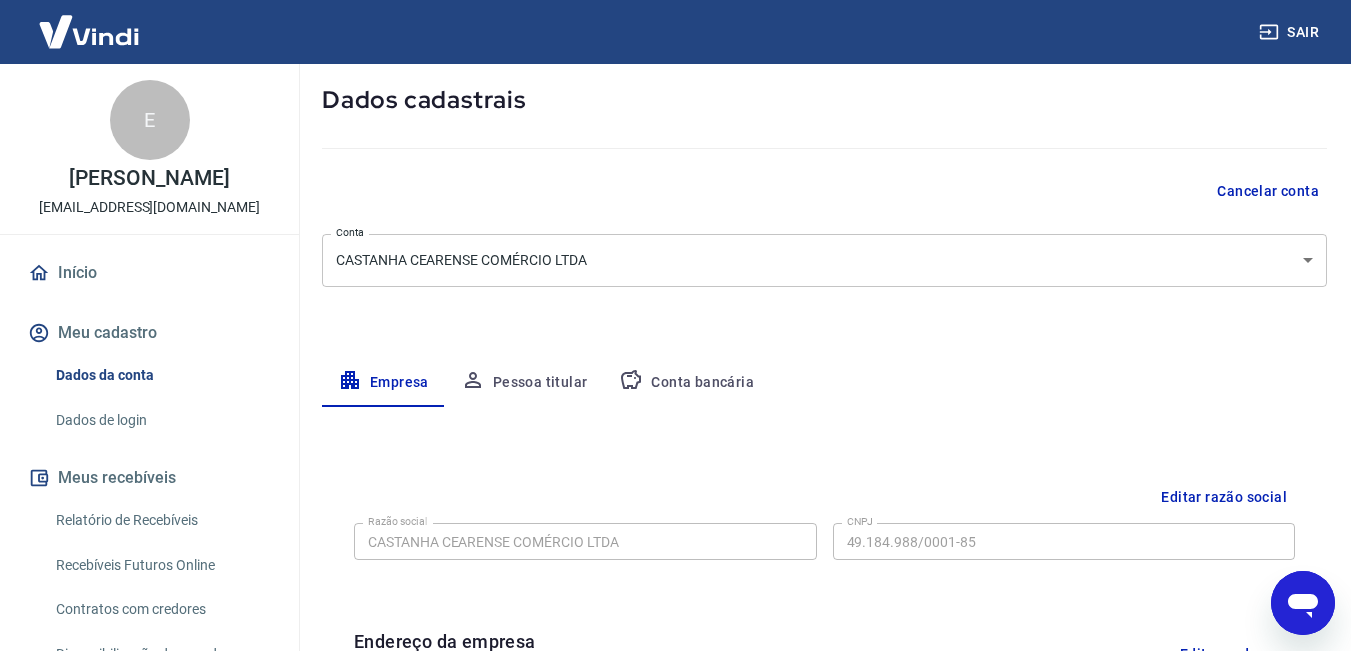 scroll, scrollTop: 0, scrollLeft: 0, axis: both 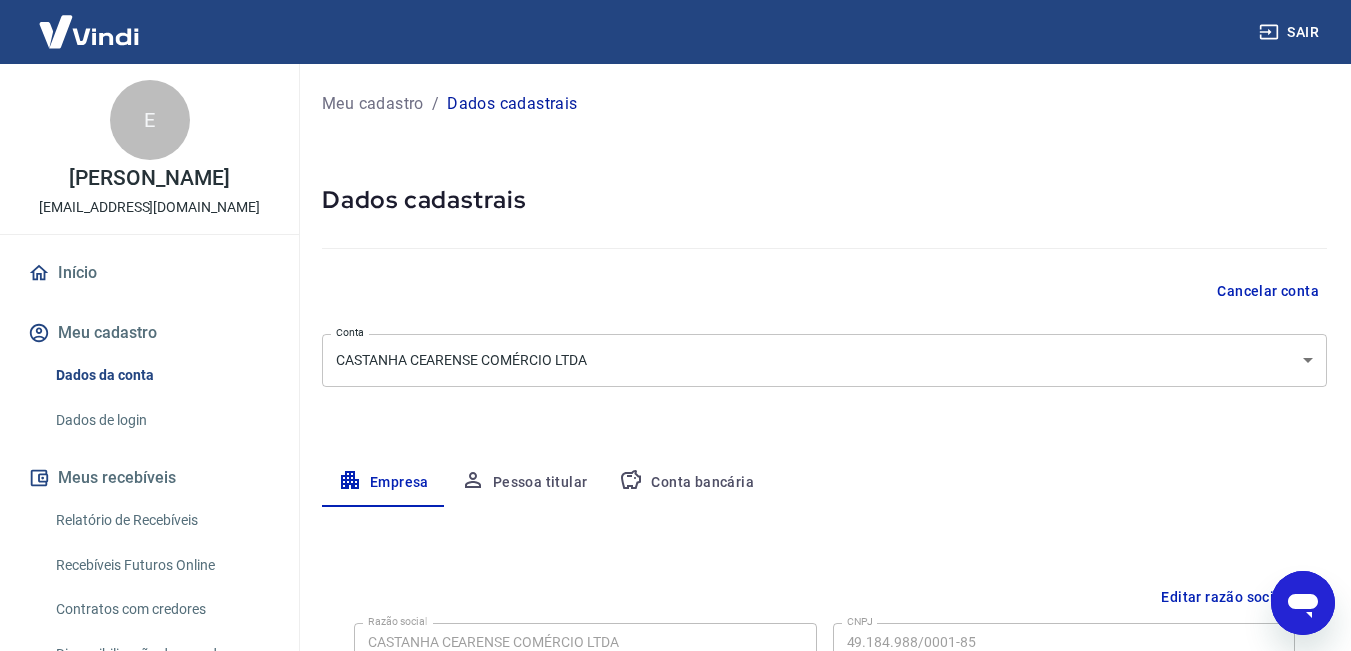 click on "Meu cadastro" at bounding box center (149, 333) 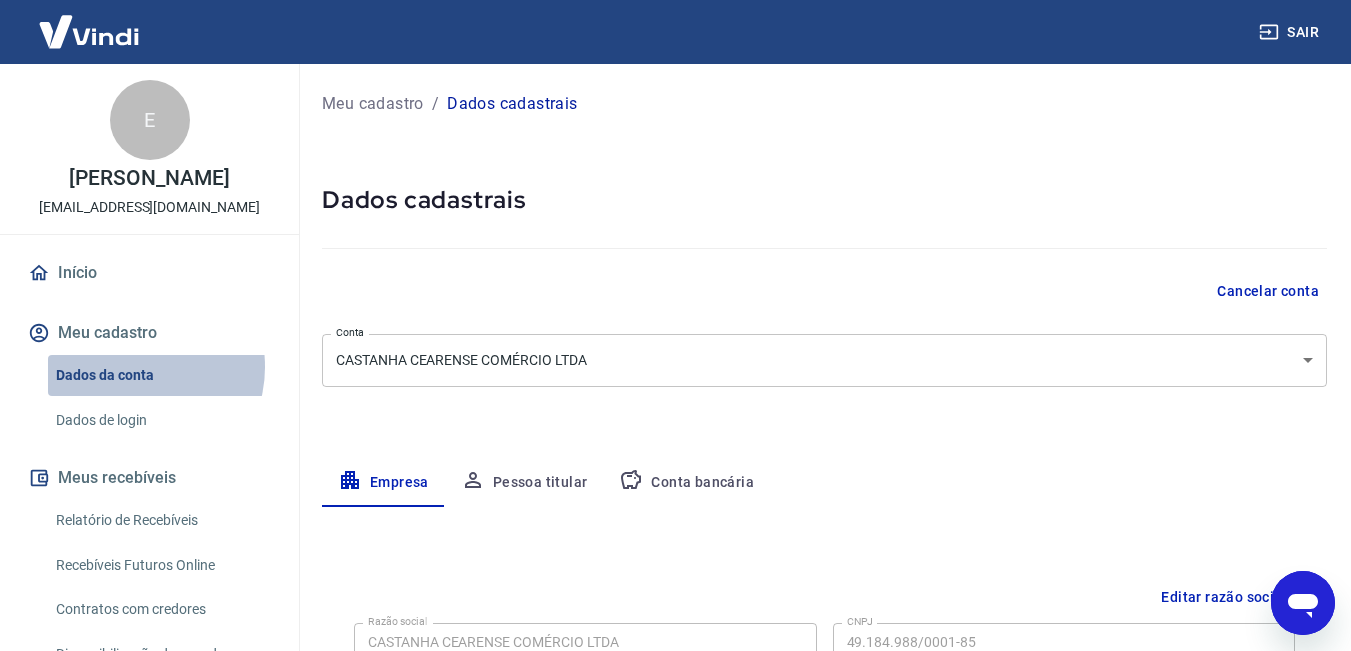 click on "Dados da conta" at bounding box center (161, 375) 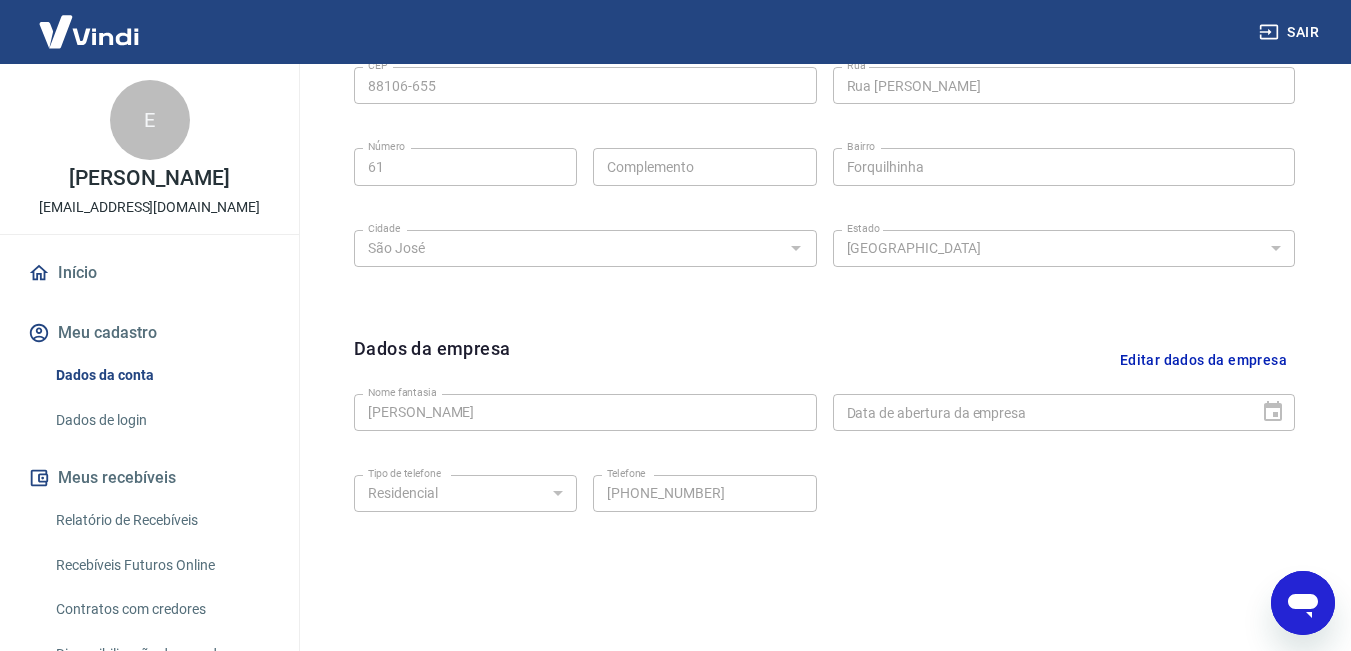 scroll, scrollTop: 791, scrollLeft: 0, axis: vertical 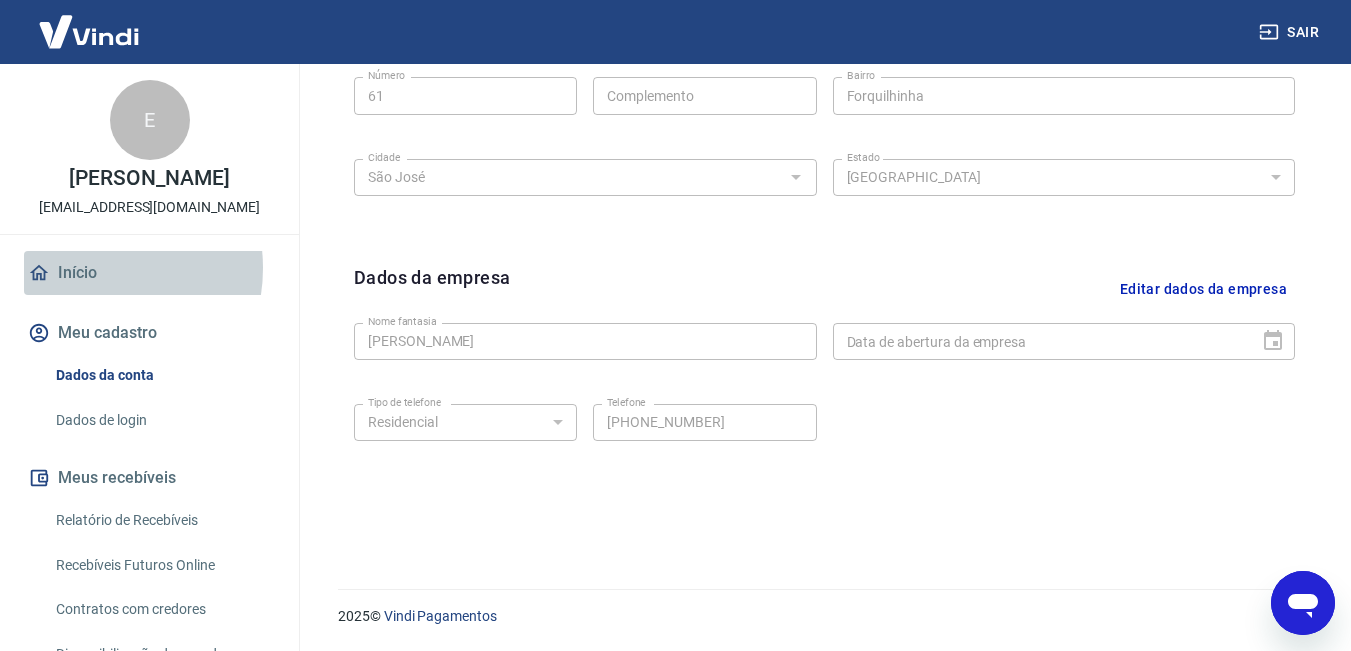 click on "Início" at bounding box center (149, 273) 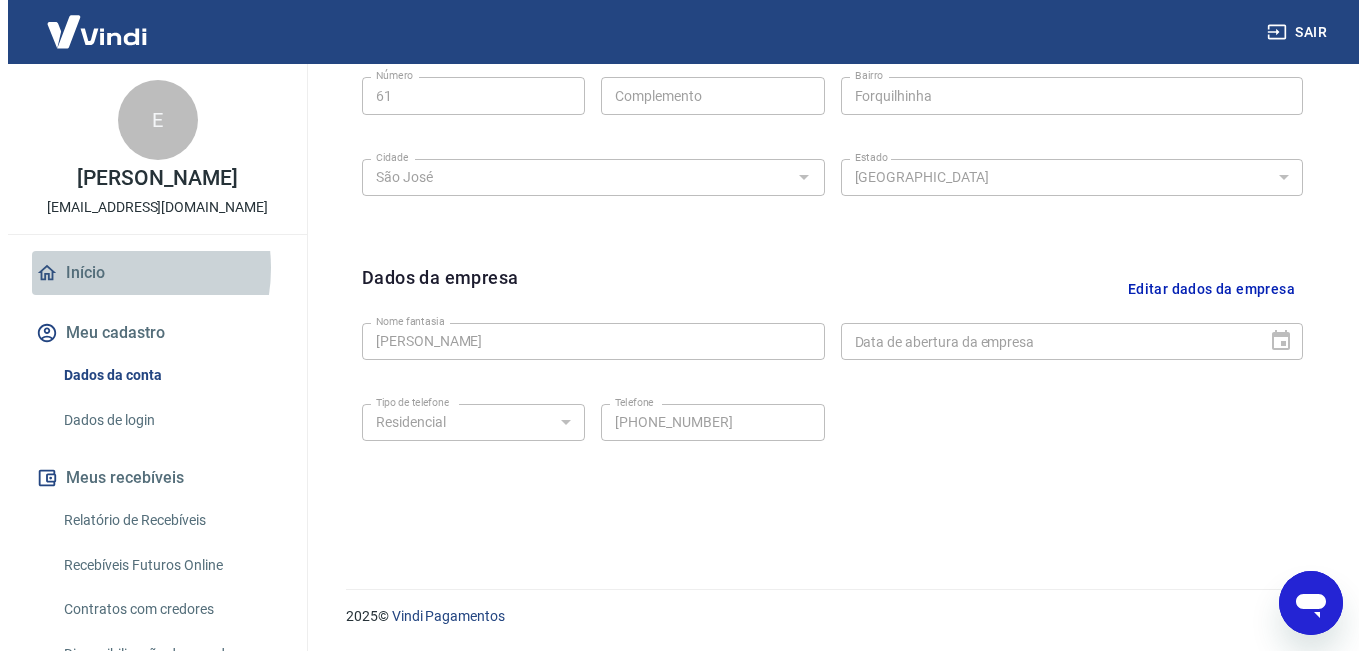 scroll, scrollTop: 1197, scrollLeft: 0, axis: vertical 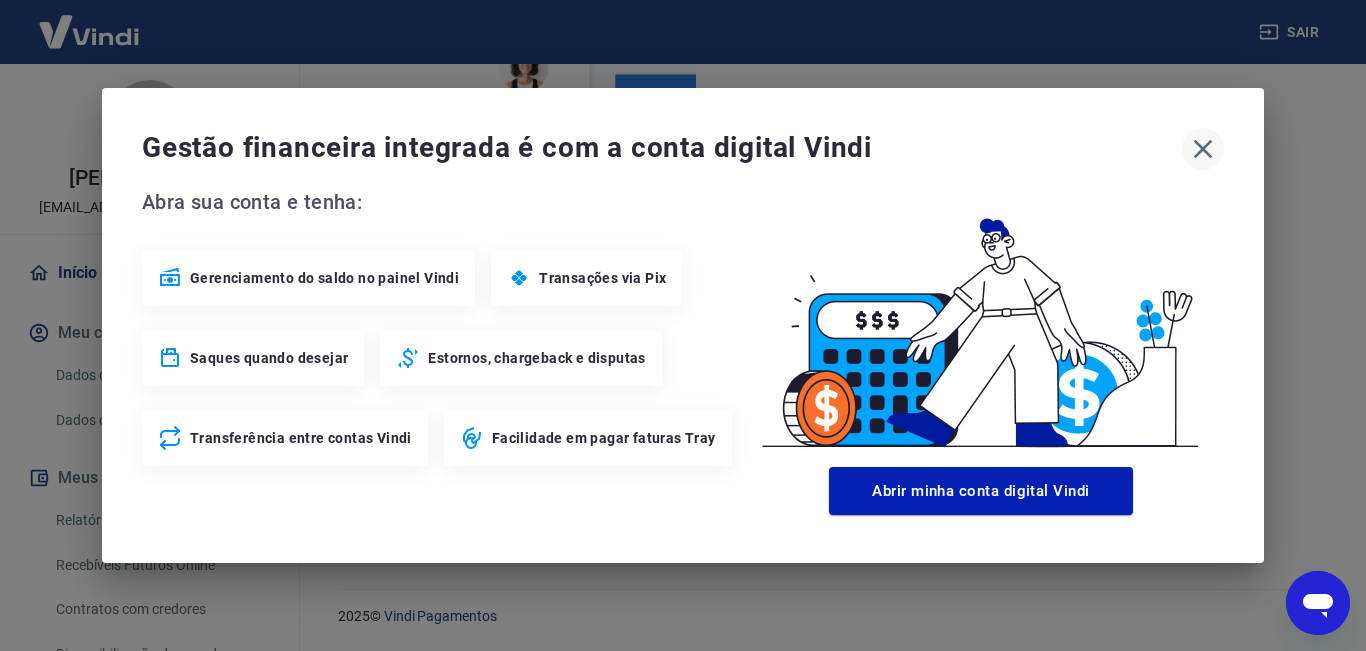 click 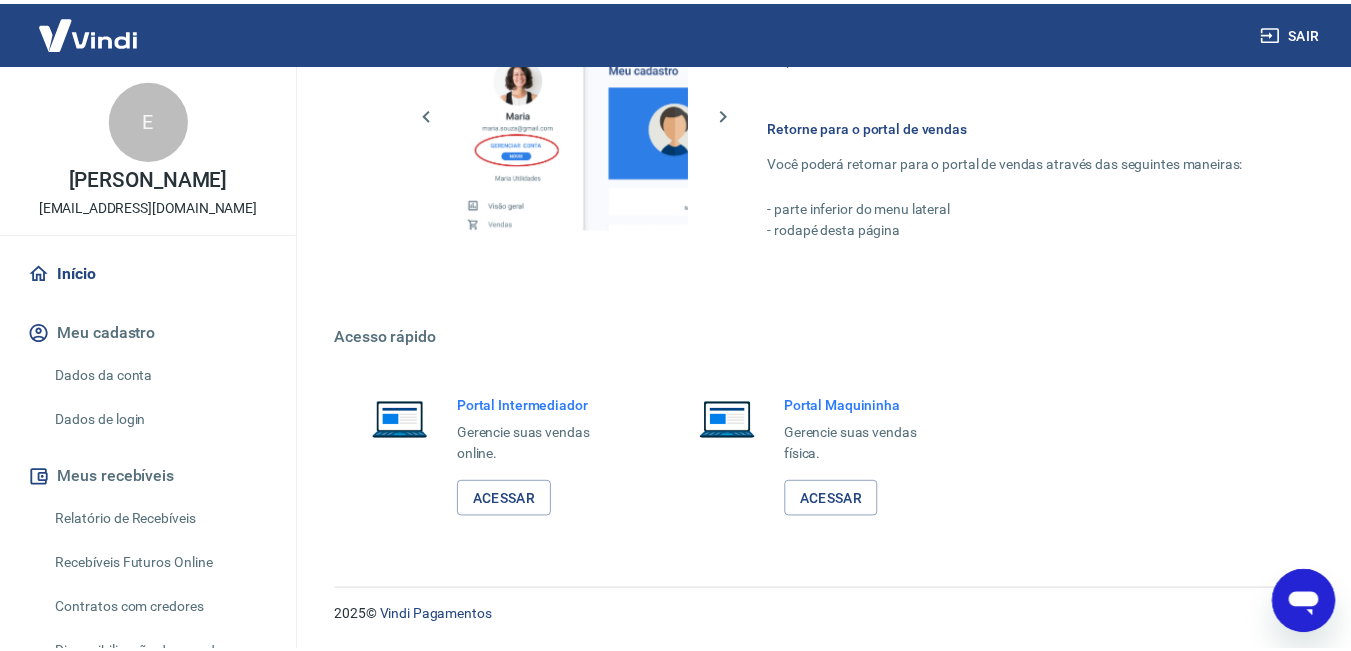 scroll, scrollTop: 1176, scrollLeft: 0, axis: vertical 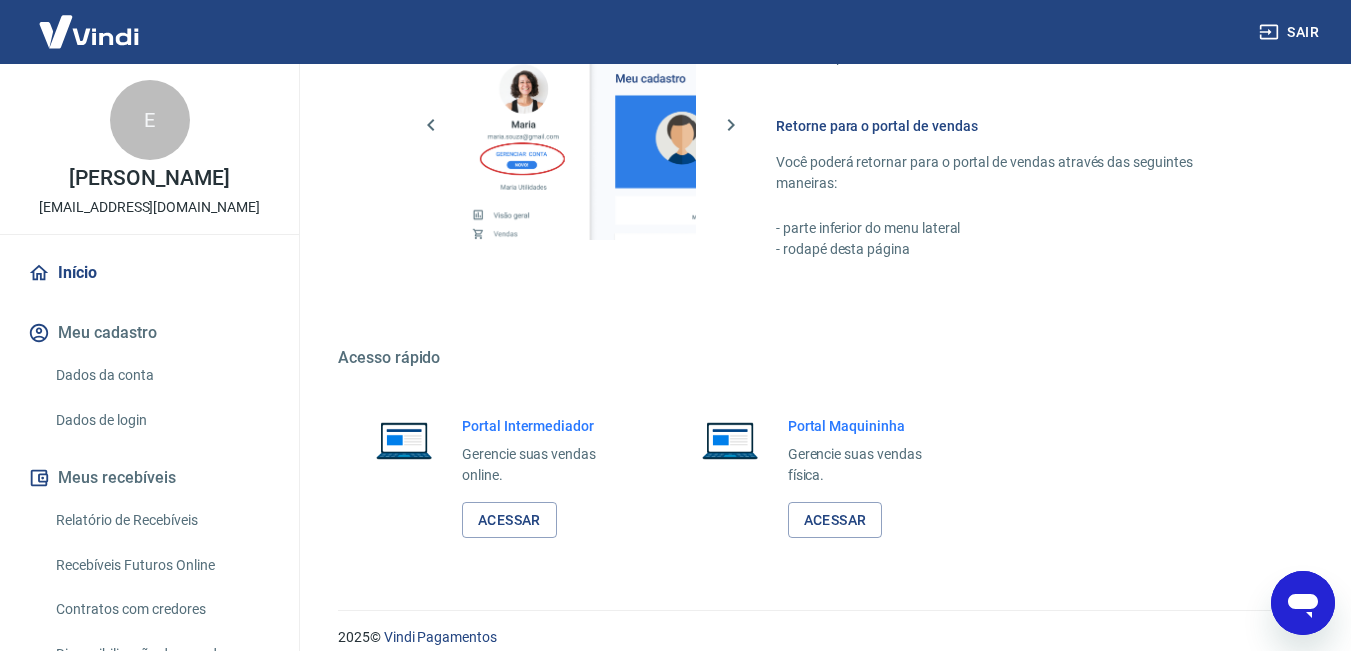 click on "Dados da conta" at bounding box center [161, 375] 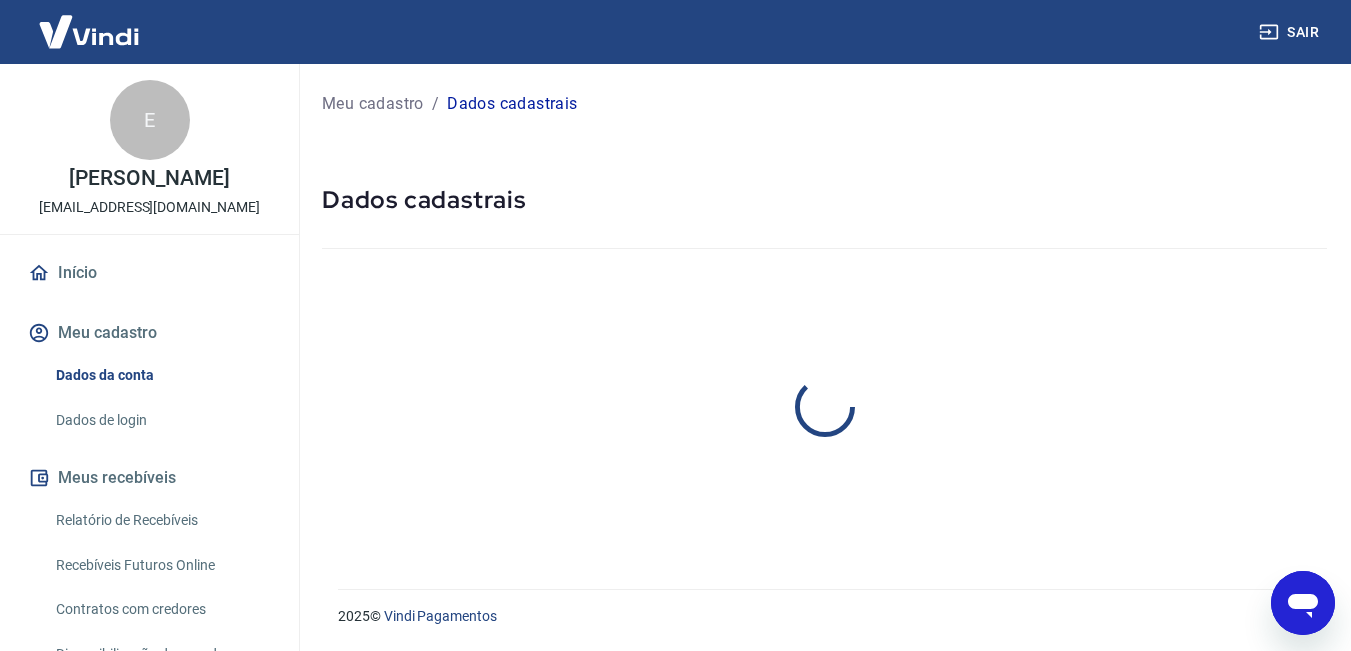 scroll, scrollTop: 0, scrollLeft: 0, axis: both 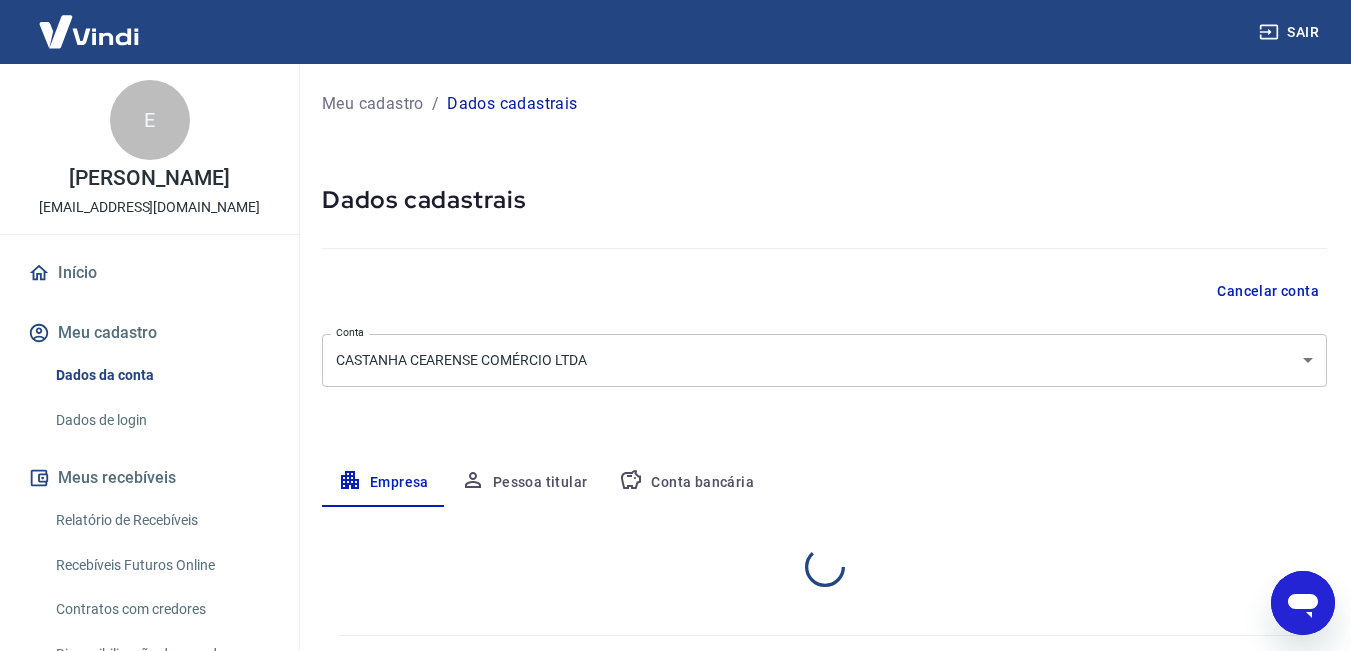 select on "SC" 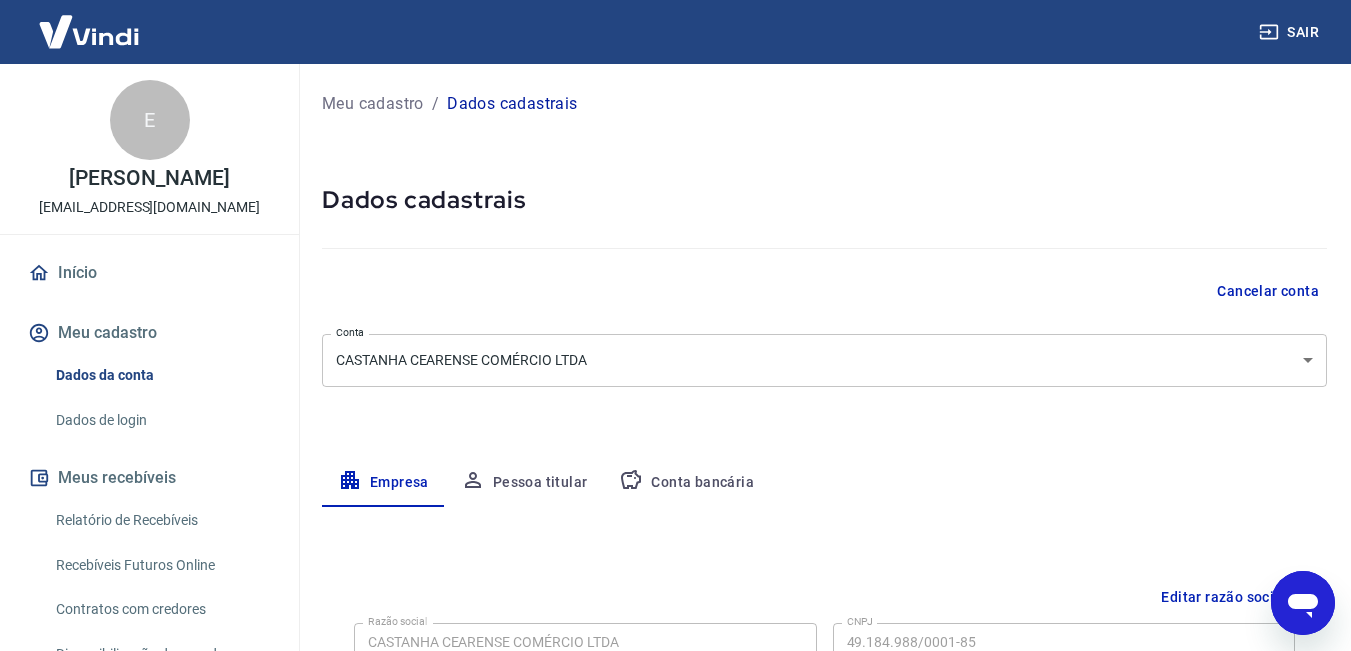 click on "Conta bancária" at bounding box center [686, 483] 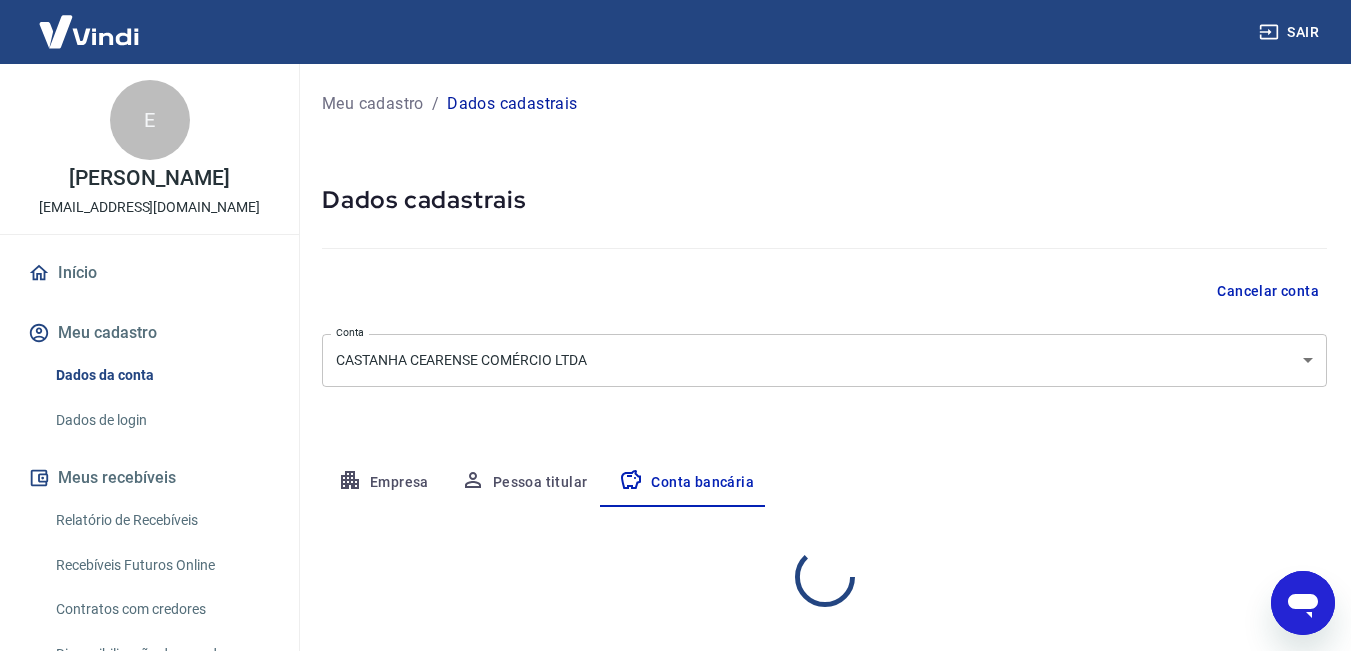 select on "1" 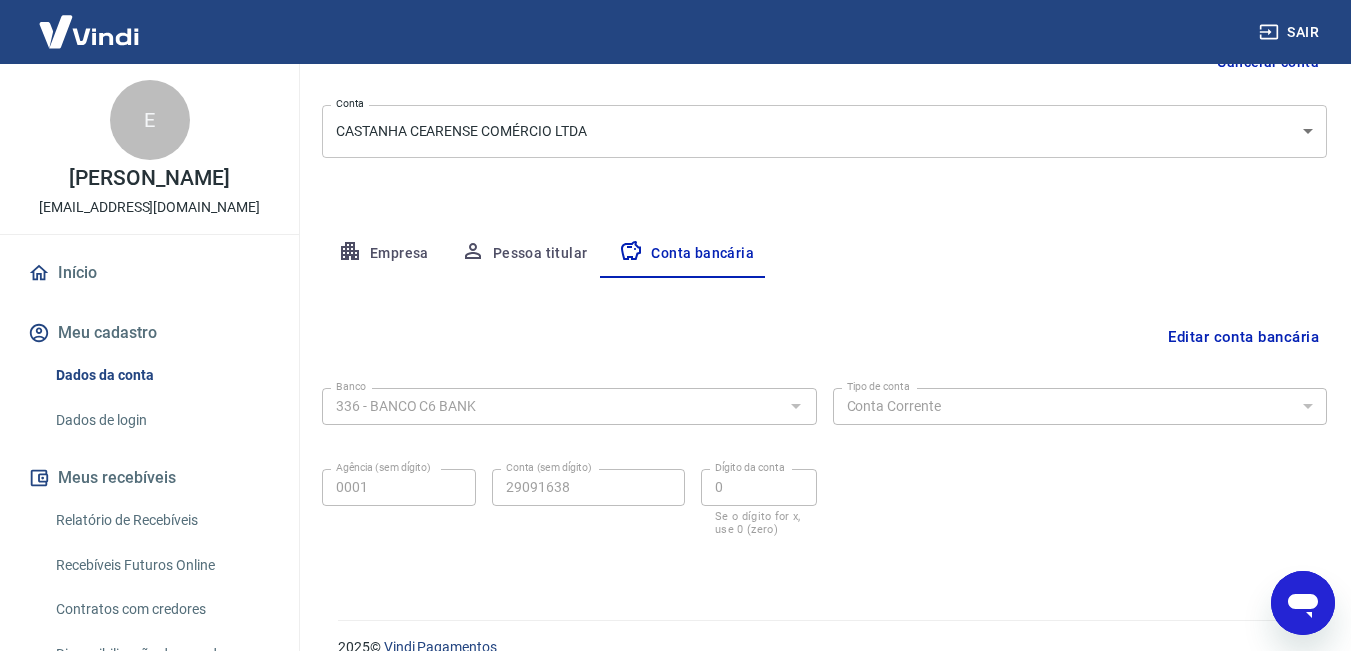 scroll, scrollTop: 260, scrollLeft: 0, axis: vertical 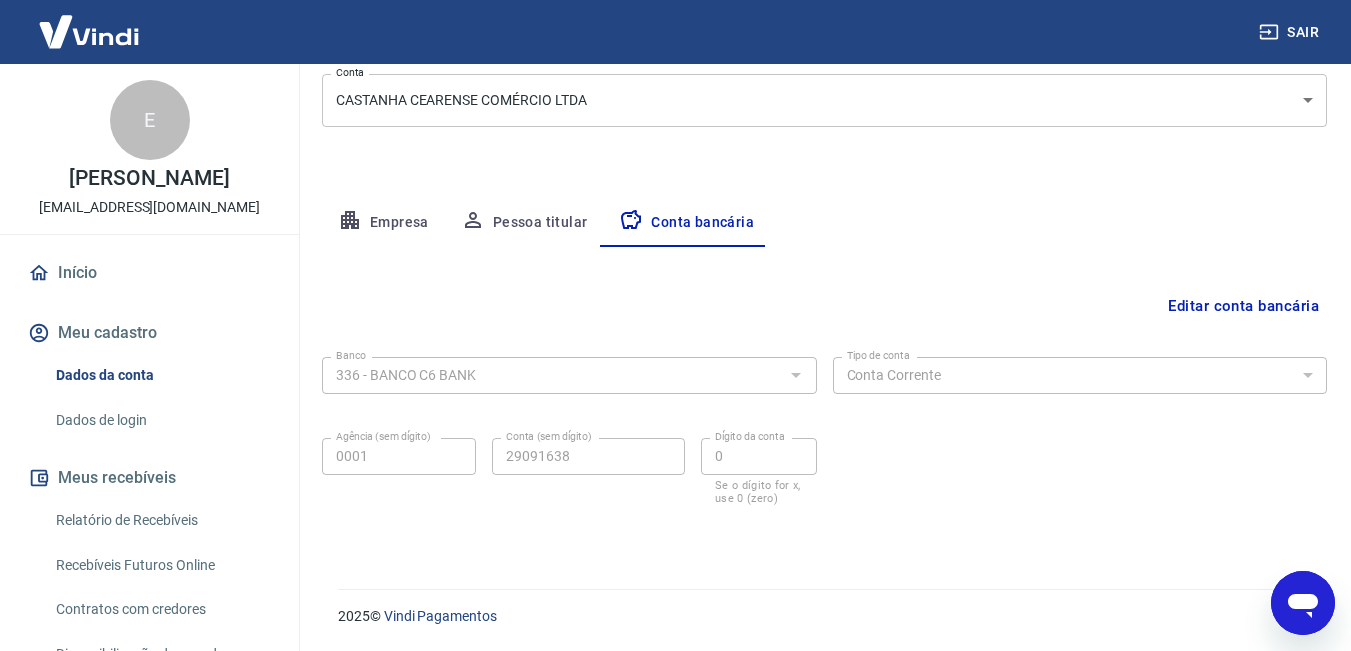 click on "Editar conta bancária" at bounding box center (1243, 306) 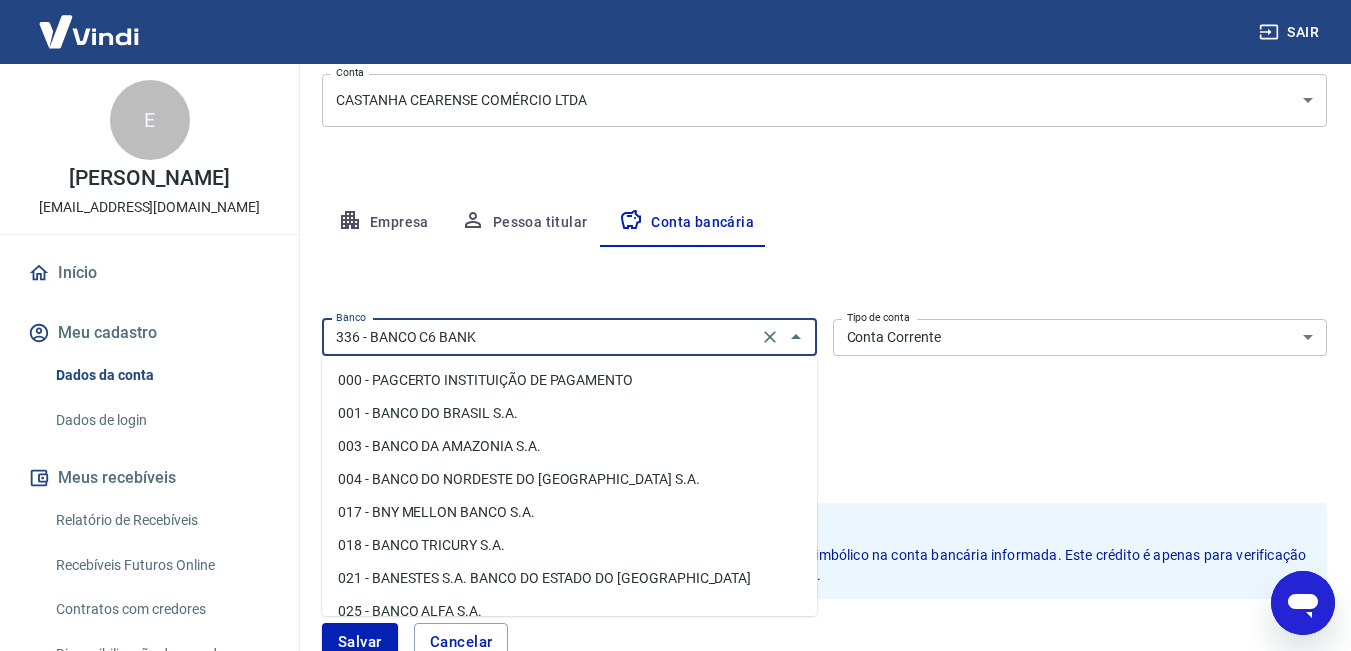click on "336 - BANCO C6 BANK" at bounding box center [540, 337] 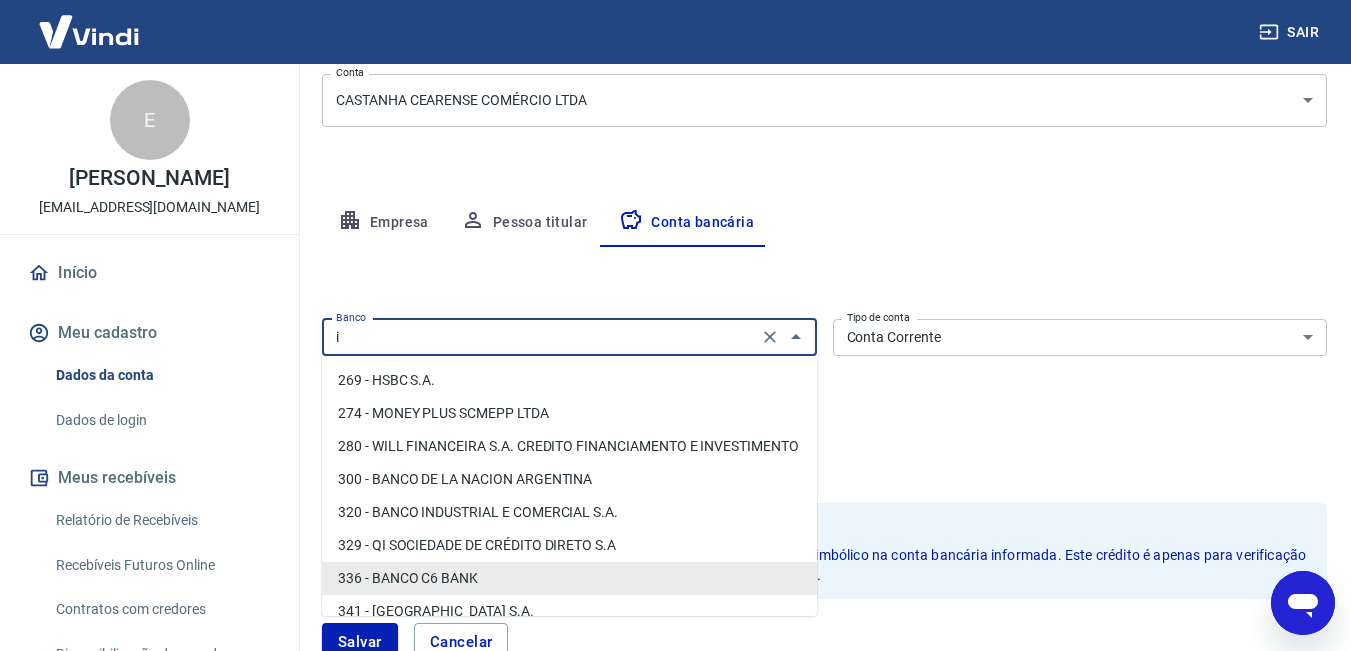 scroll, scrollTop: 0, scrollLeft: 0, axis: both 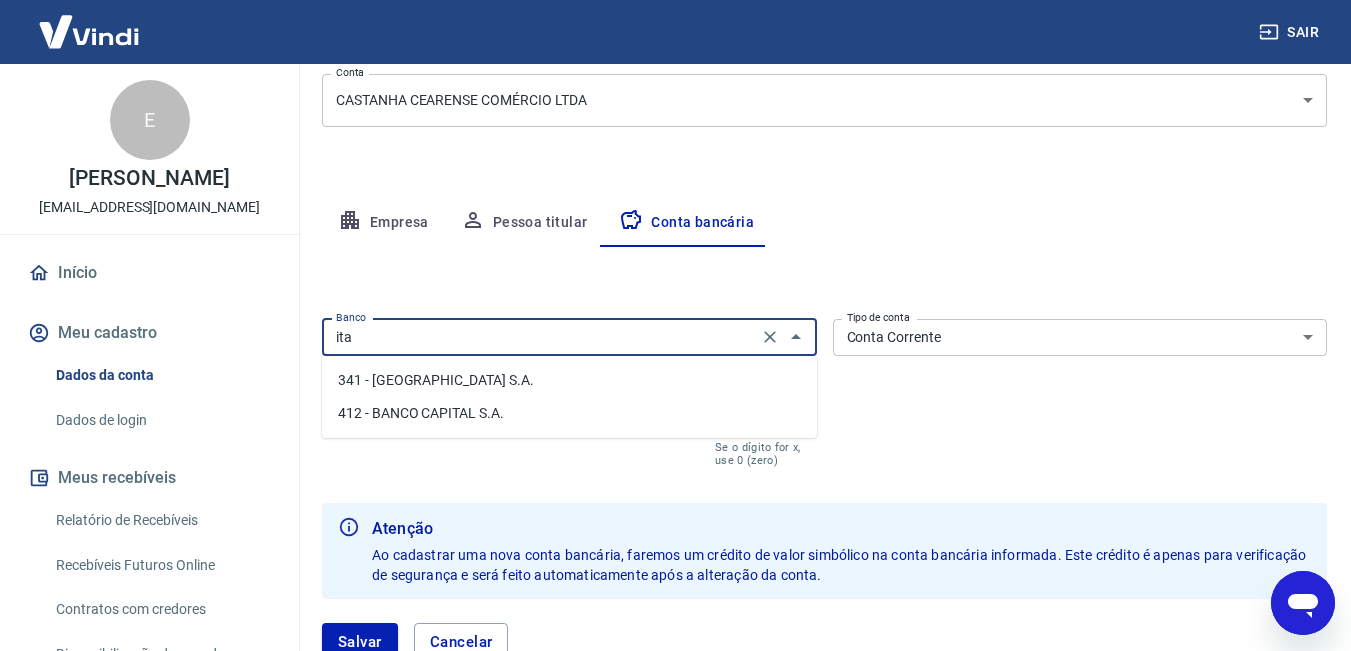 click on "341 - [GEOGRAPHIC_DATA] S.A." at bounding box center (569, 380) 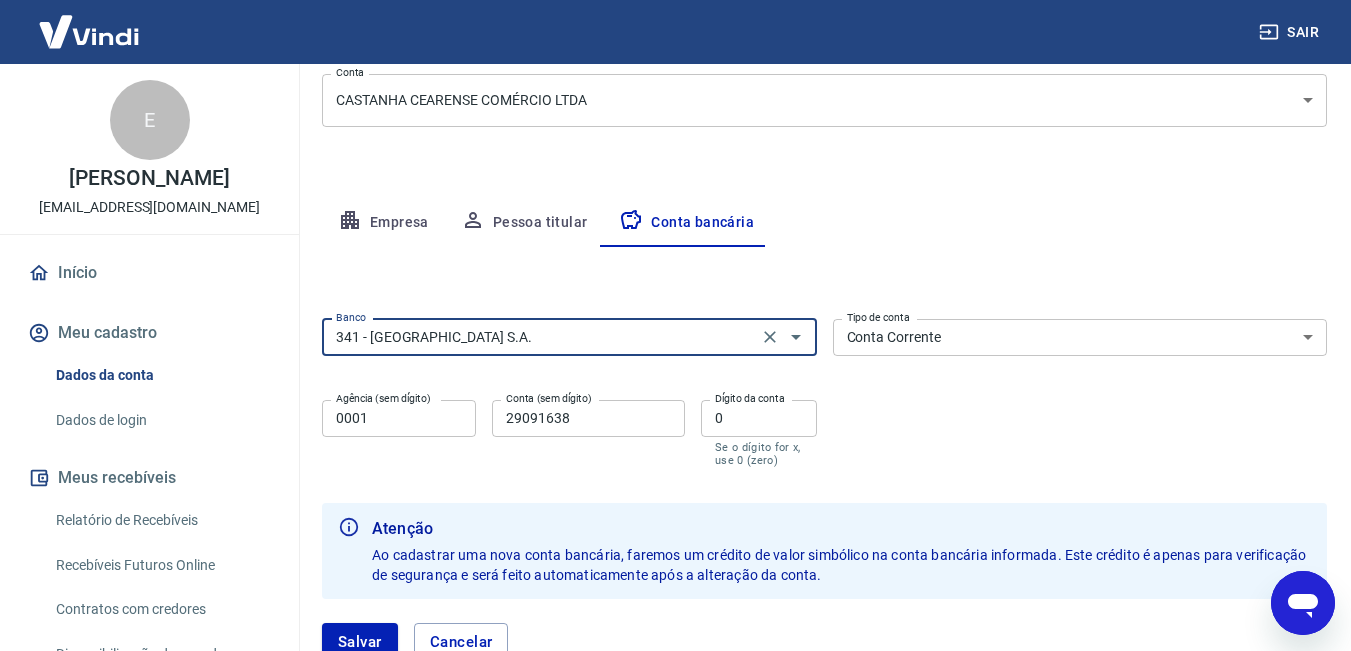 type on "341 - [GEOGRAPHIC_DATA] S.A." 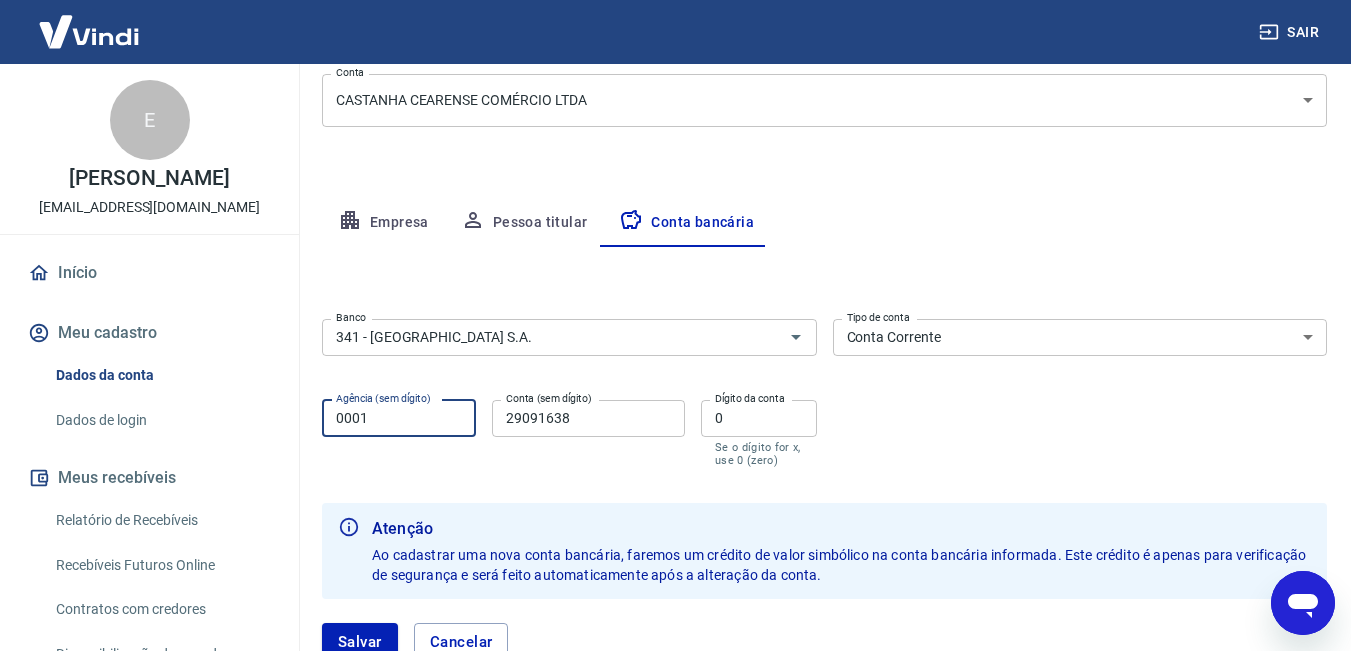 drag, startPoint x: 380, startPoint y: 420, endPoint x: 247, endPoint y: 420, distance: 133 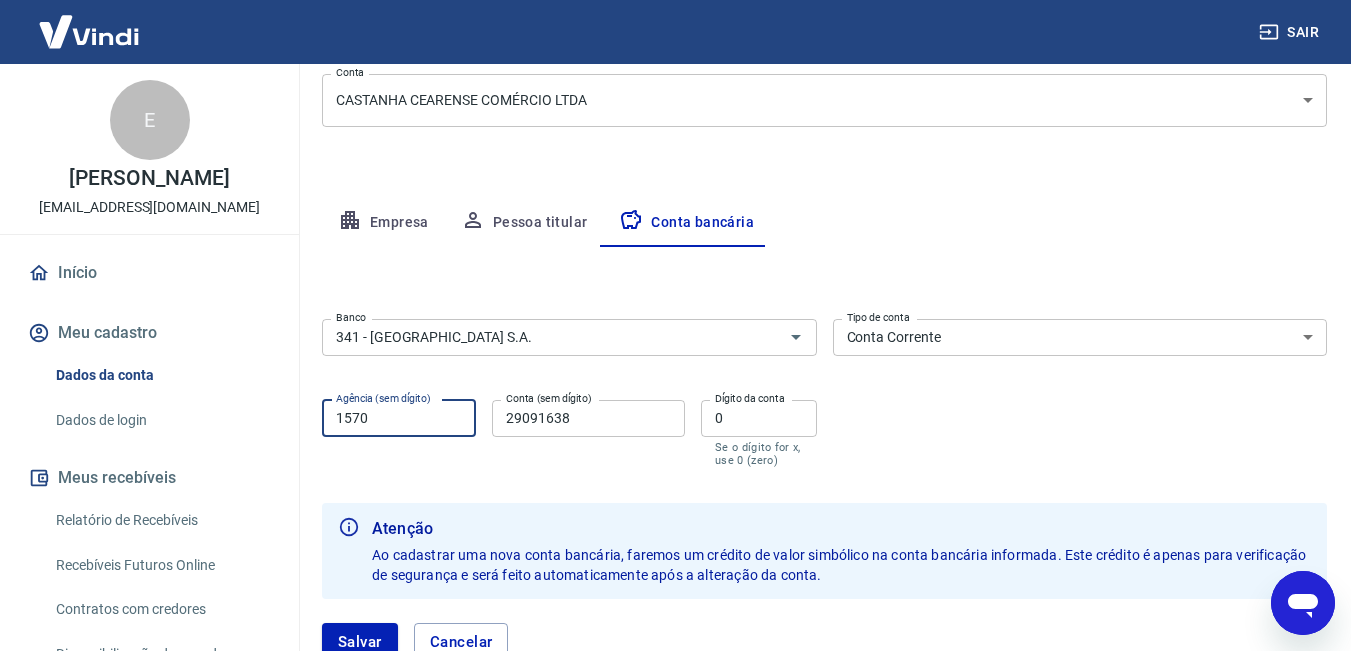 type on "1570" 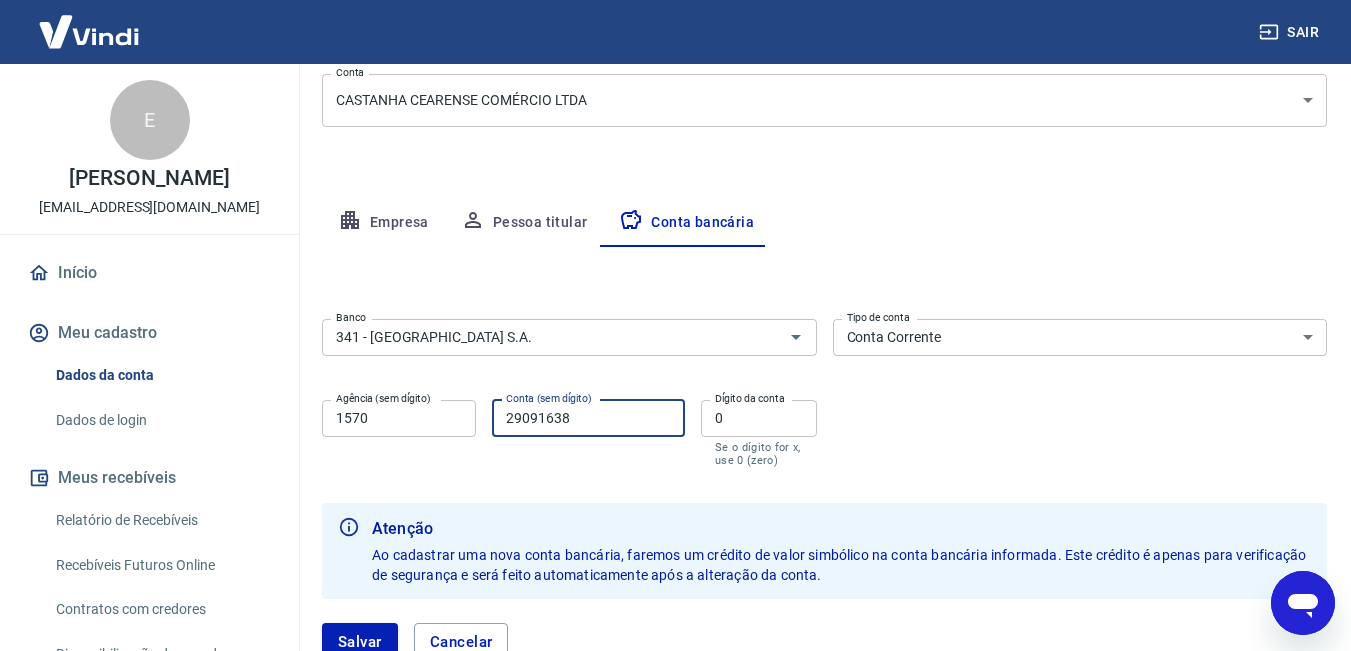 drag, startPoint x: 597, startPoint y: 422, endPoint x: 482, endPoint y: 425, distance: 115.03912 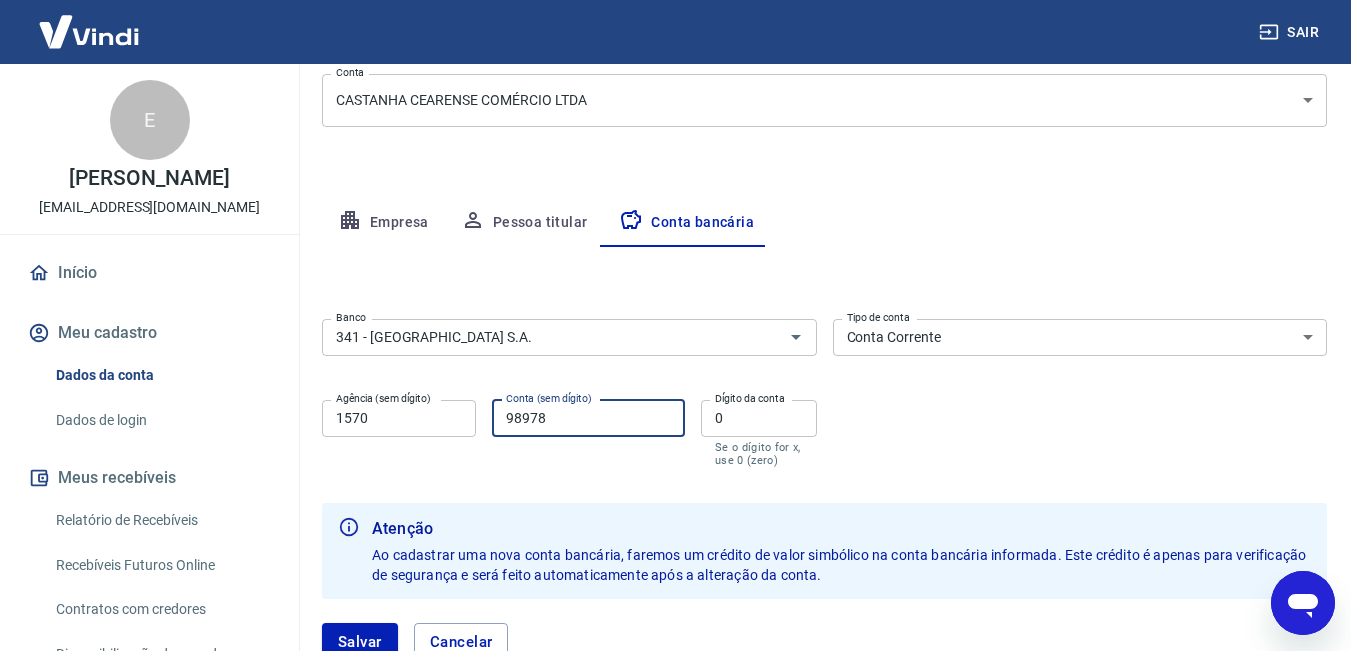 type on "98978" 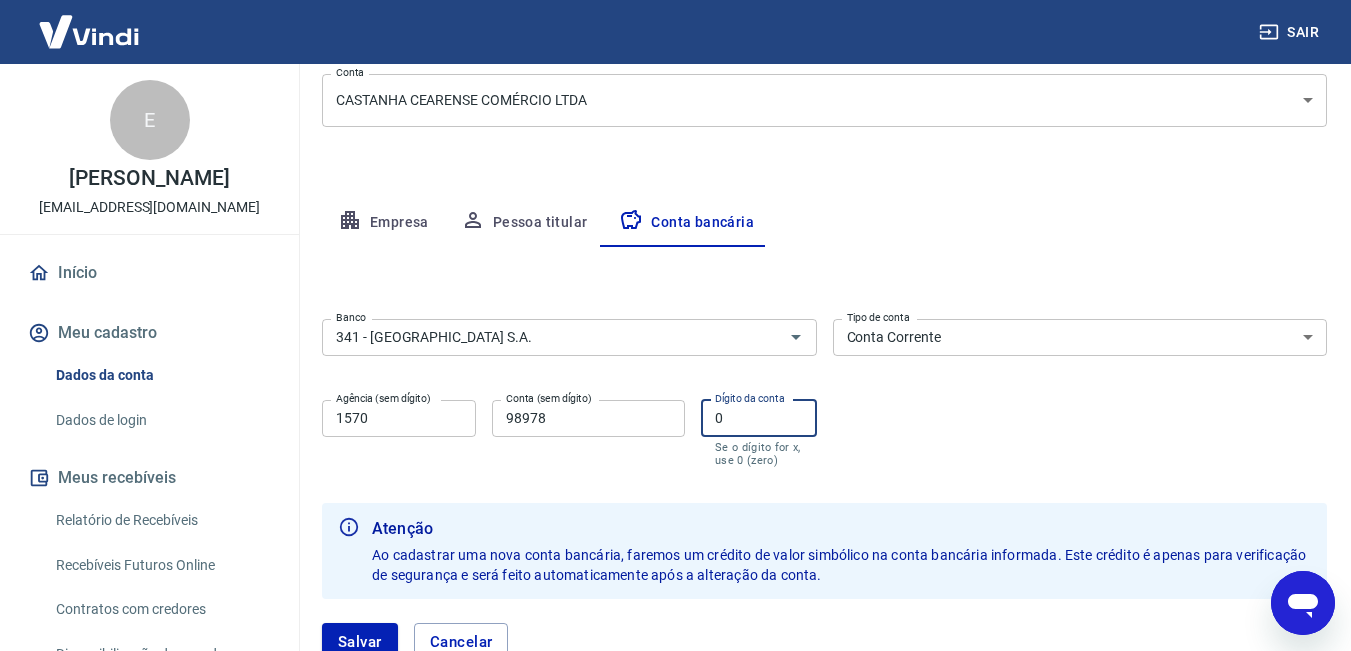 click on "Agência (sem dígito) 1570 Agência (sem dígito) Conta (sem dígito) 98978 Conta (sem dígito) Dígito da conta 0 Dígito da conta Se o dígito for x, use 0 (zero)" at bounding box center (569, 431) 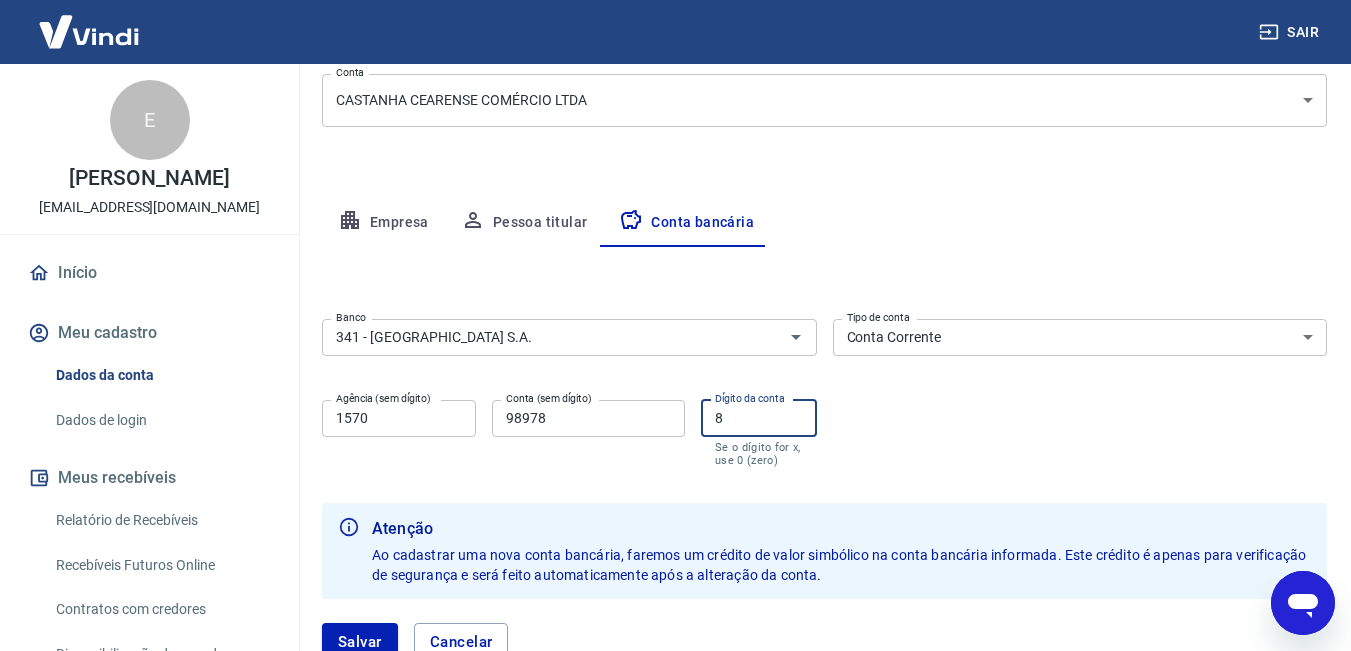 type on "8" 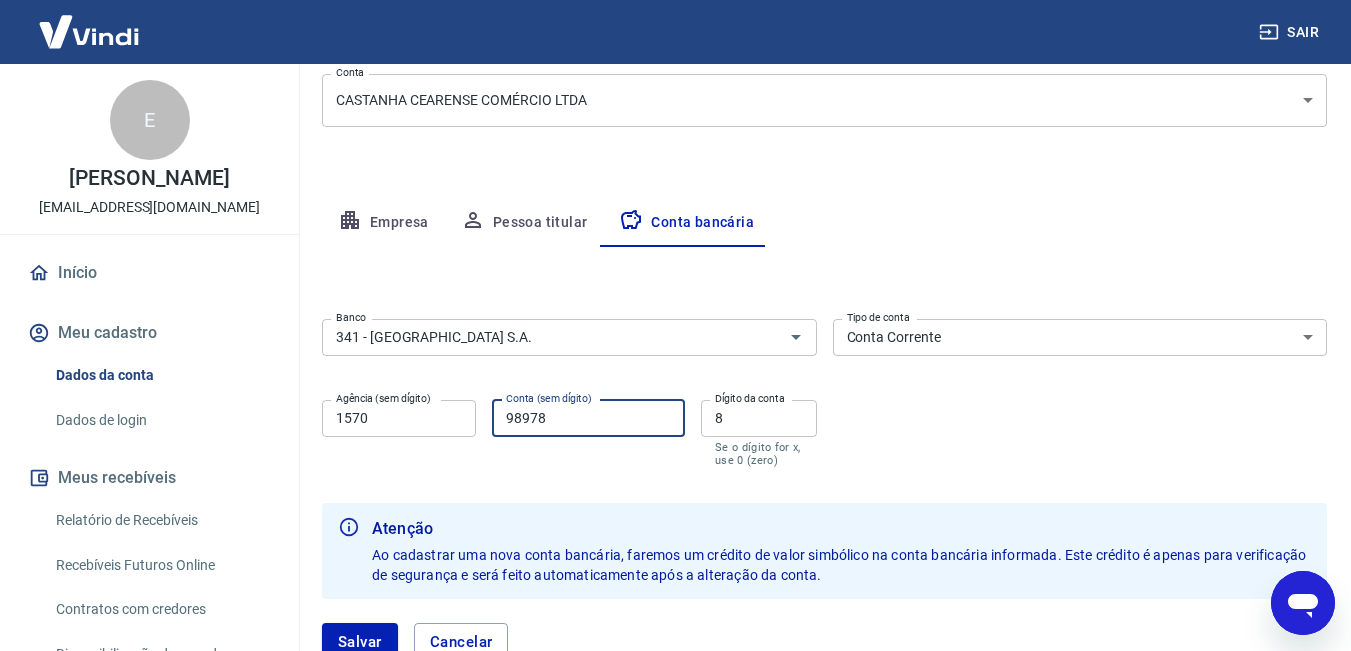 click on "98978" at bounding box center [588, 418] 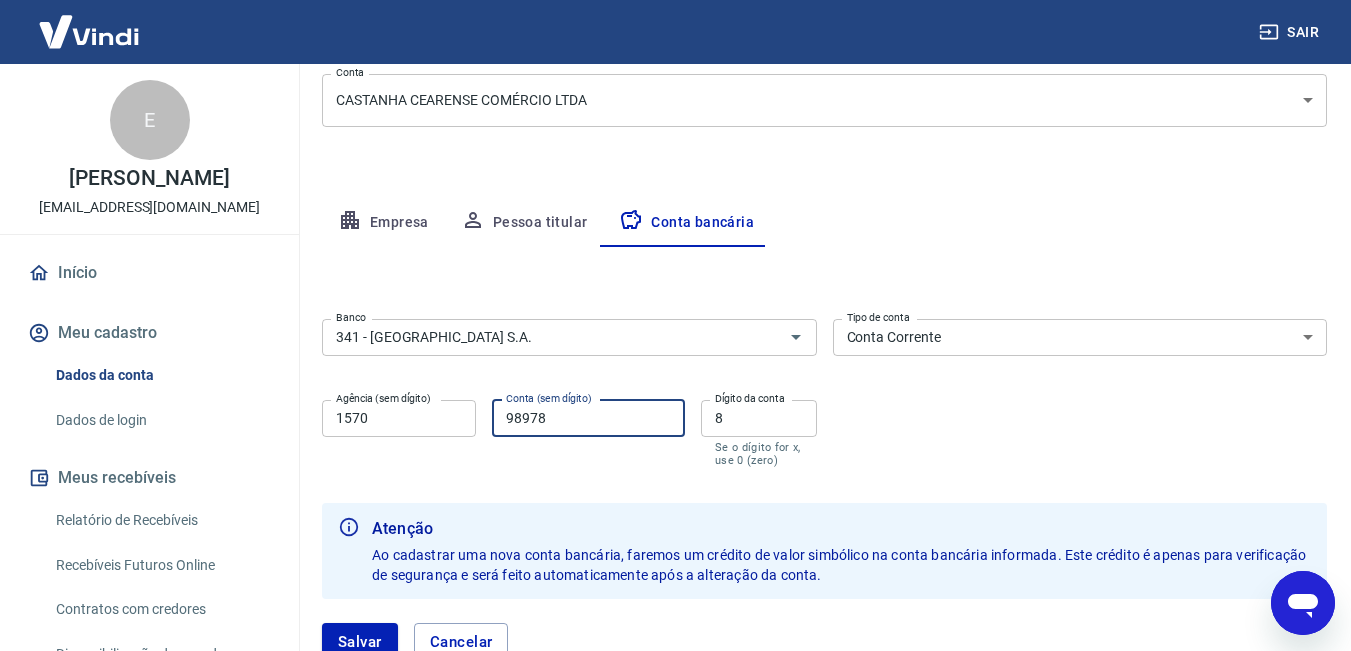 click on "Banco 341 - ITAÚ UNIBANCO S.A. Banco Tipo de conta Conta Corrente Conta Poupança Tipo de conta Agência (sem dígito) 1570 Agência (sem dígito) Conta (sem dígito) 98978 Conta (sem dígito) Dígito da conta 8 Dígito da conta Se o dígito for x, use 0 (zero)" at bounding box center (824, 391) 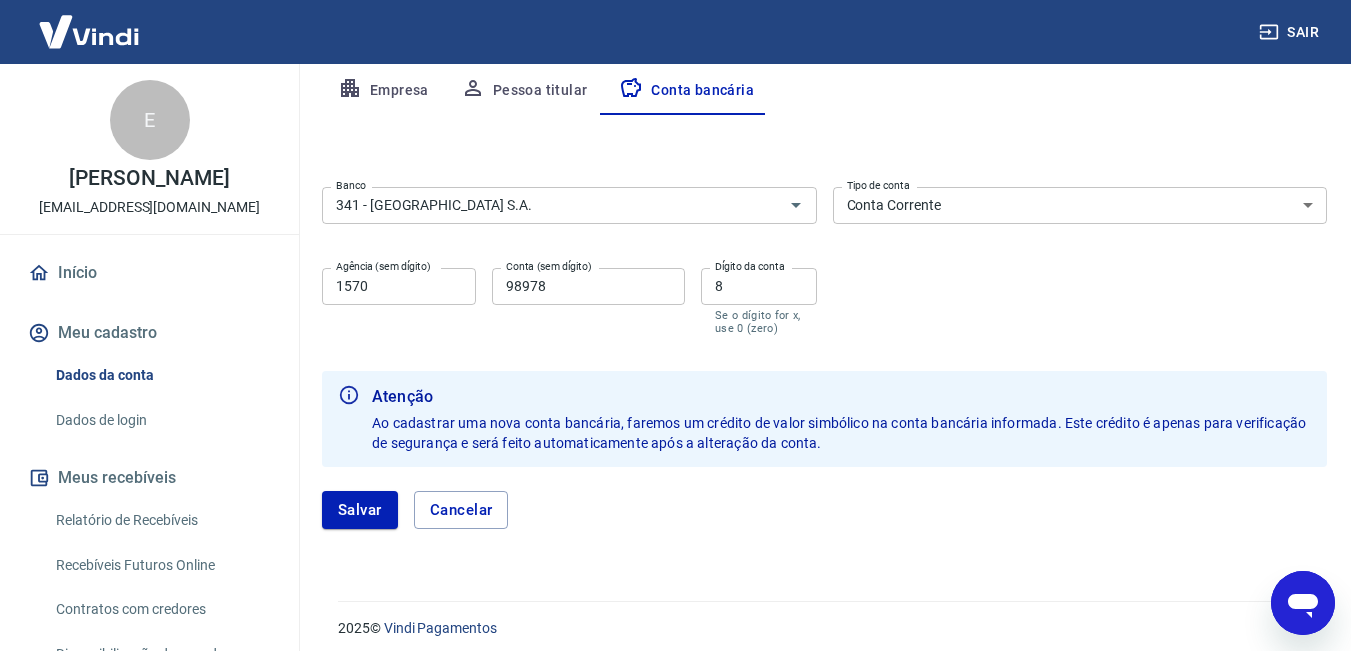 scroll, scrollTop: 404, scrollLeft: 0, axis: vertical 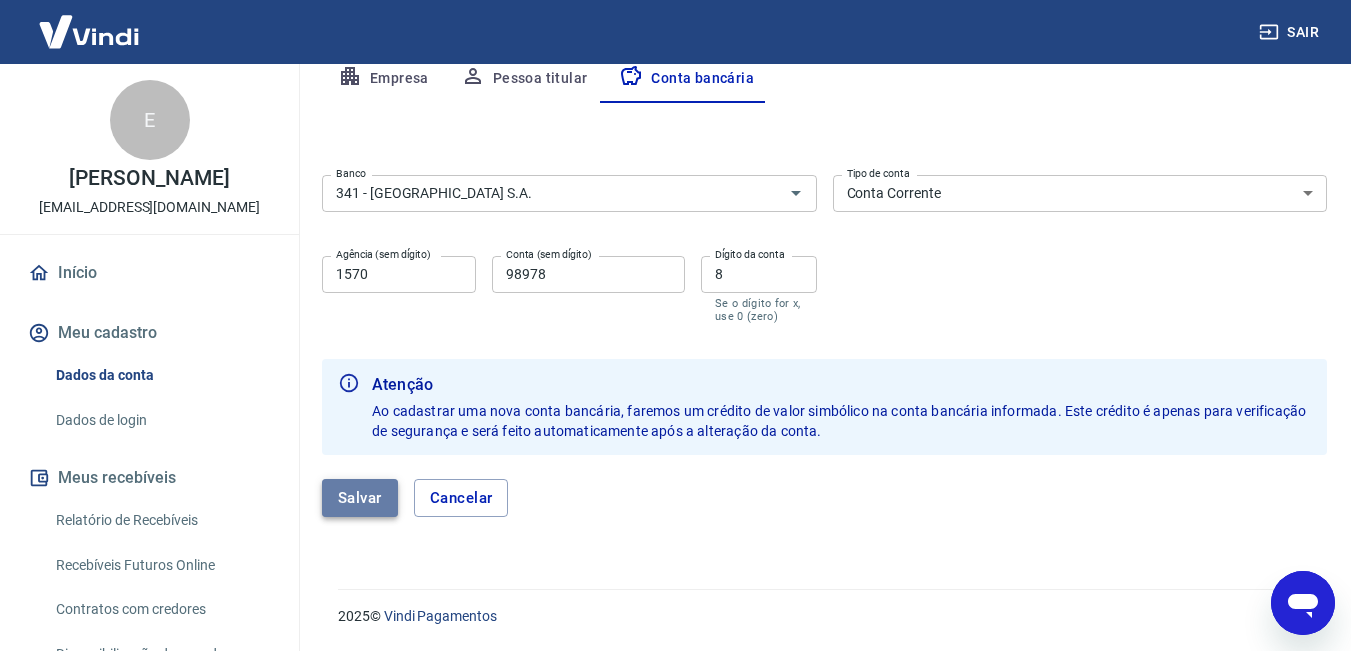 click on "Salvar" at bounding box center (360, 498) 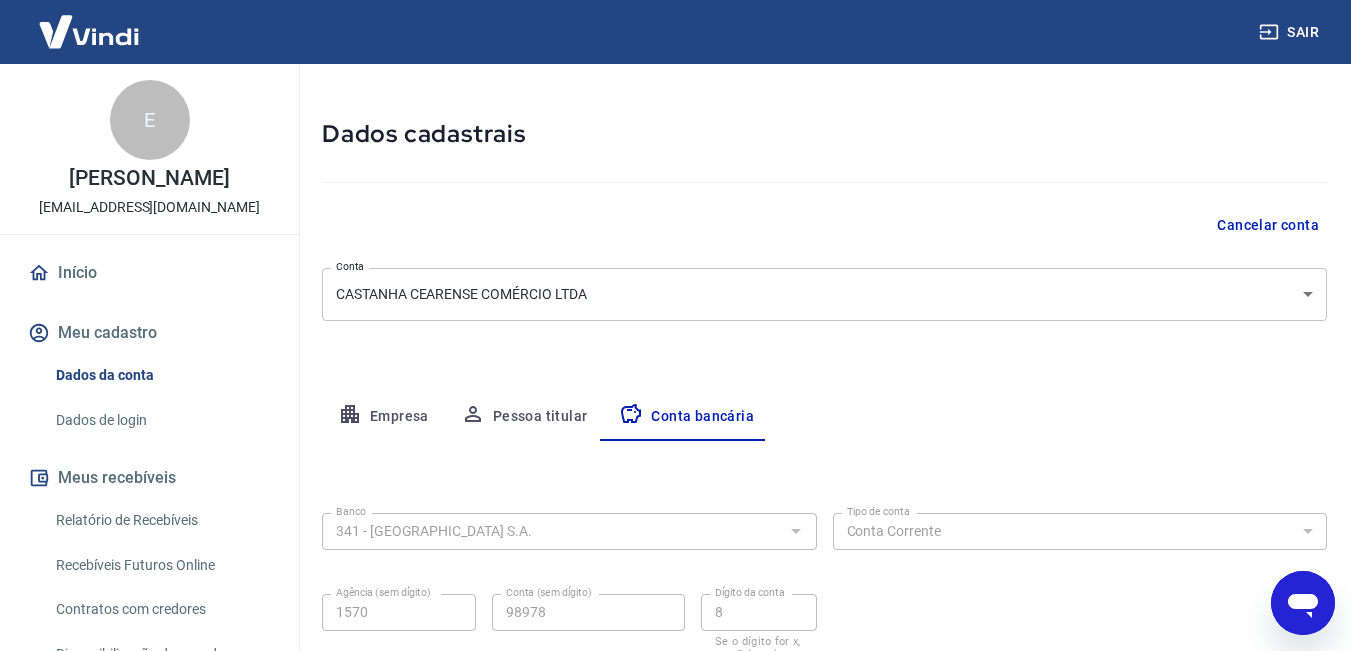 select on "1" 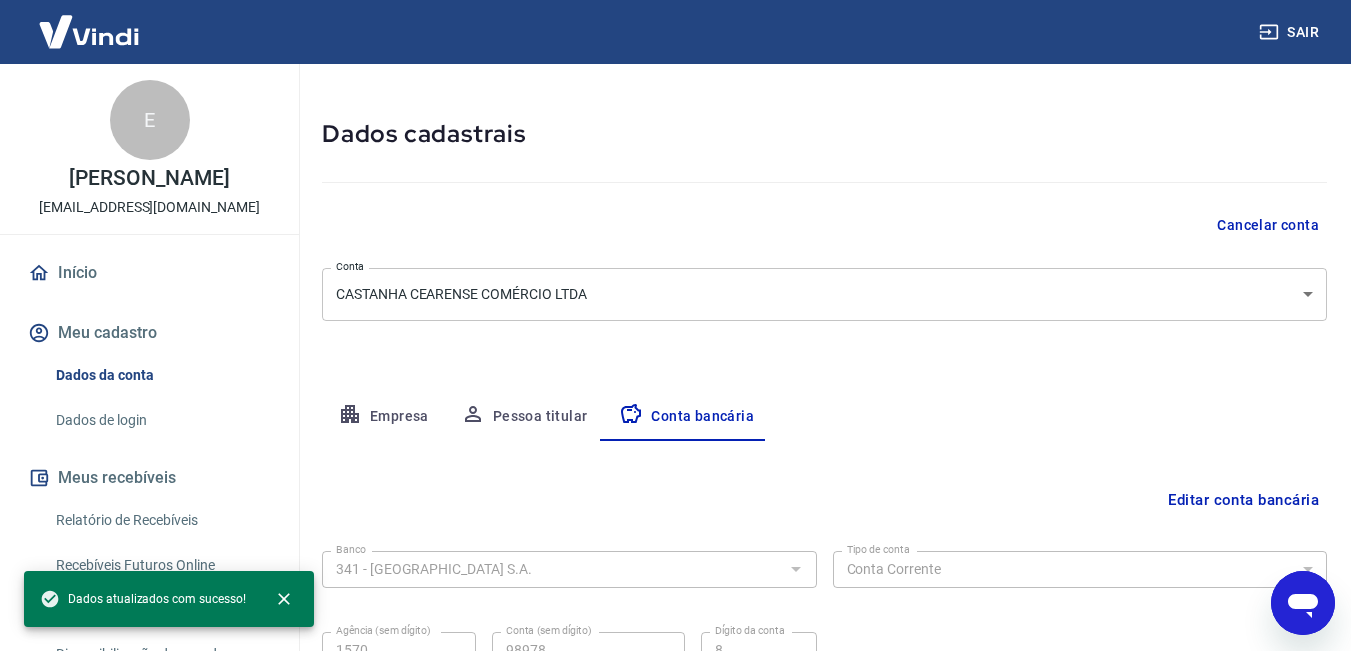 scroll, scrollTop: 260, scrollLeft: 0, axis: vertical 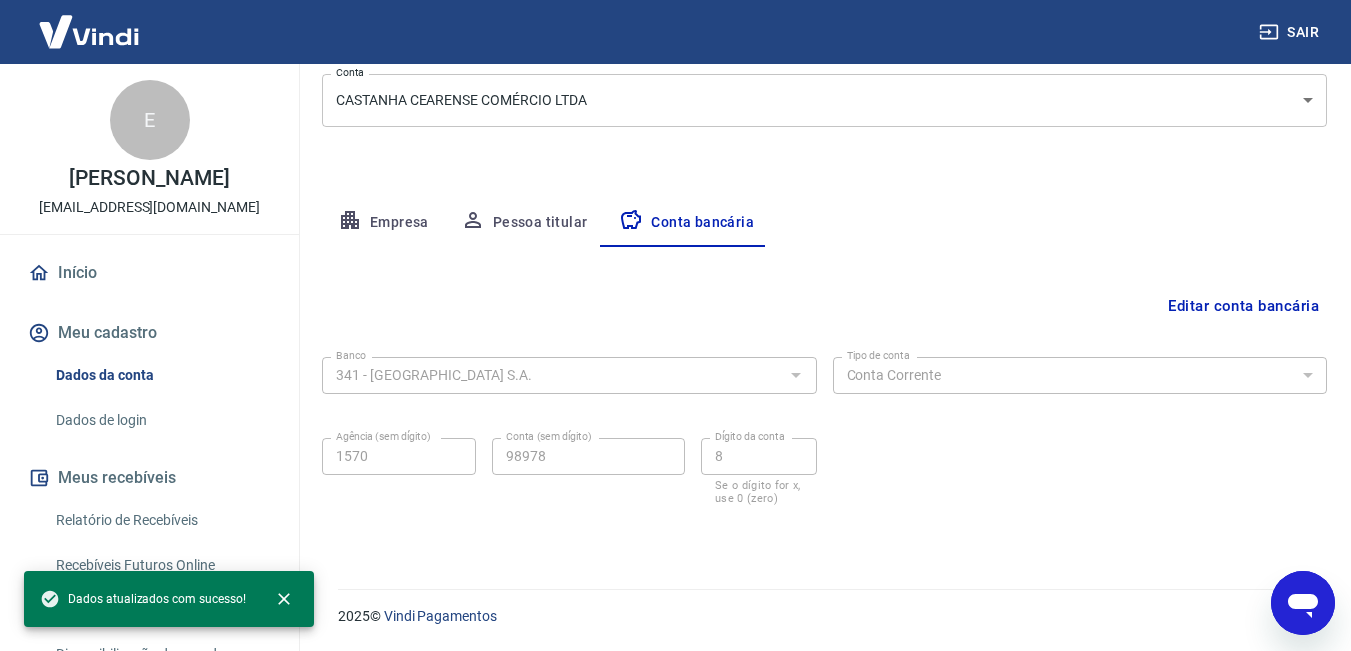 click on "Editar conta bancária" at bounding box center (824, 306) 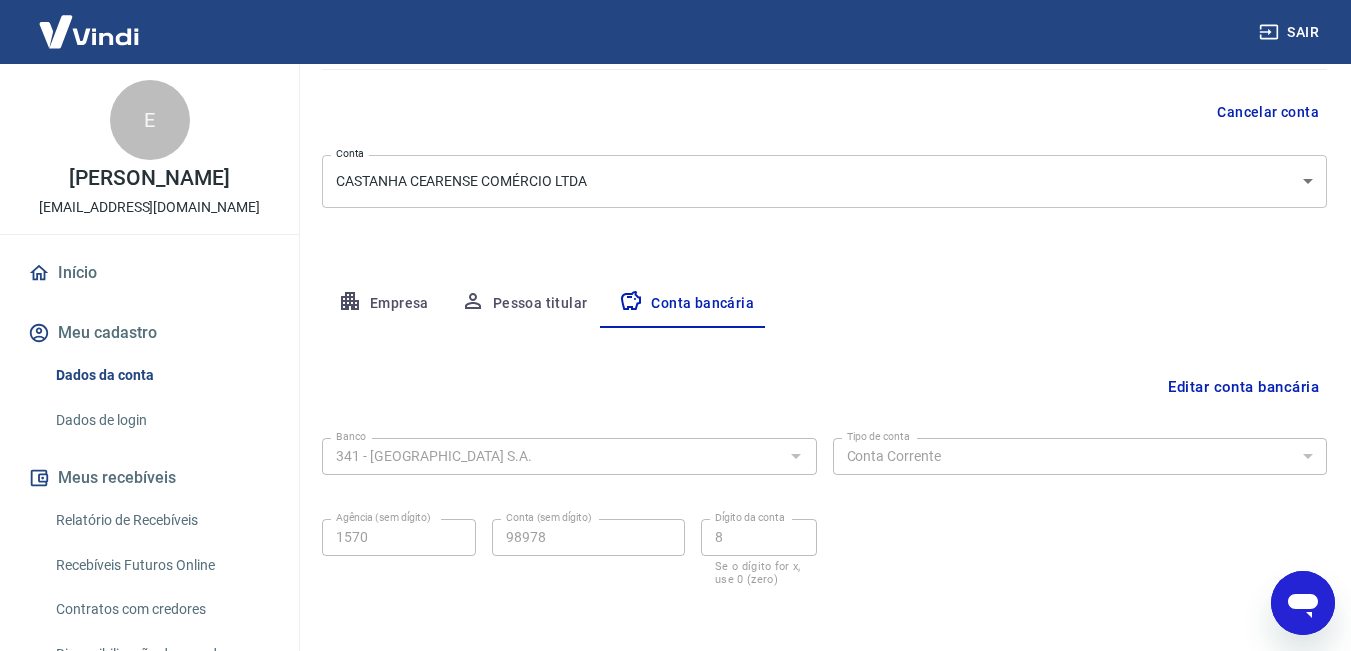 scroll, scrollTop: 0, scrollLeft: 0, axis: both 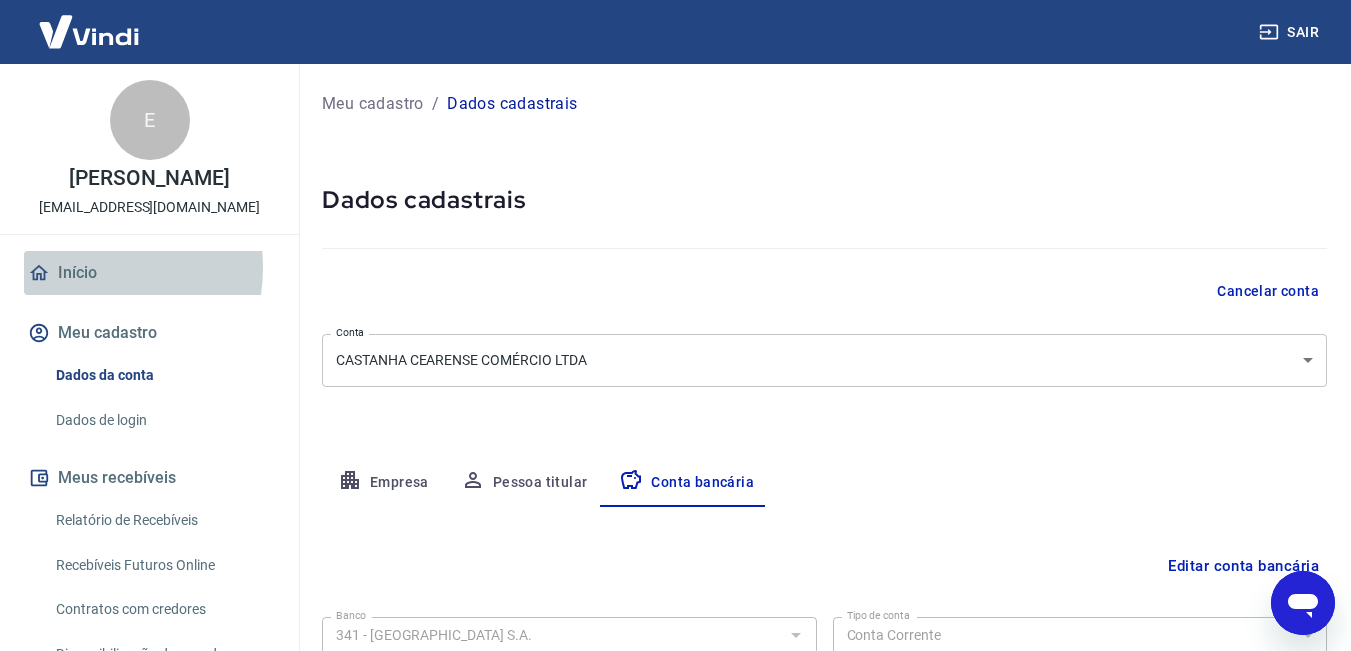 click on "Início" at bounding box center (149, 273) 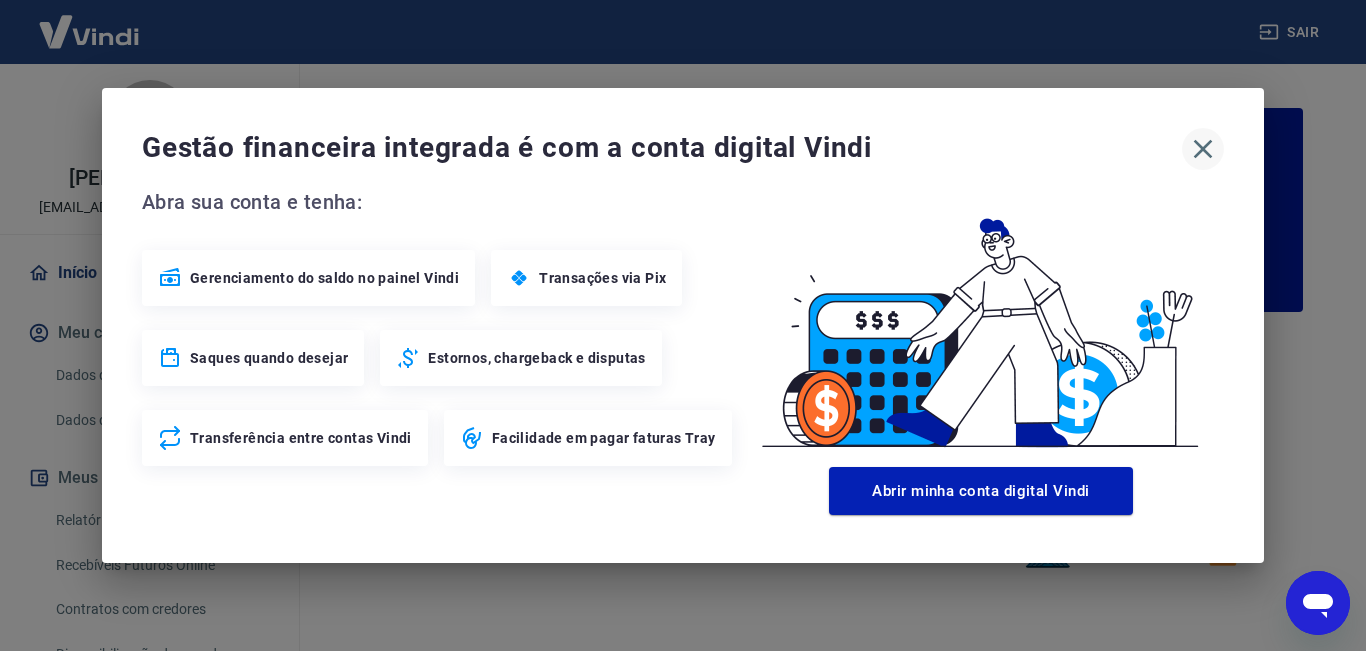 click 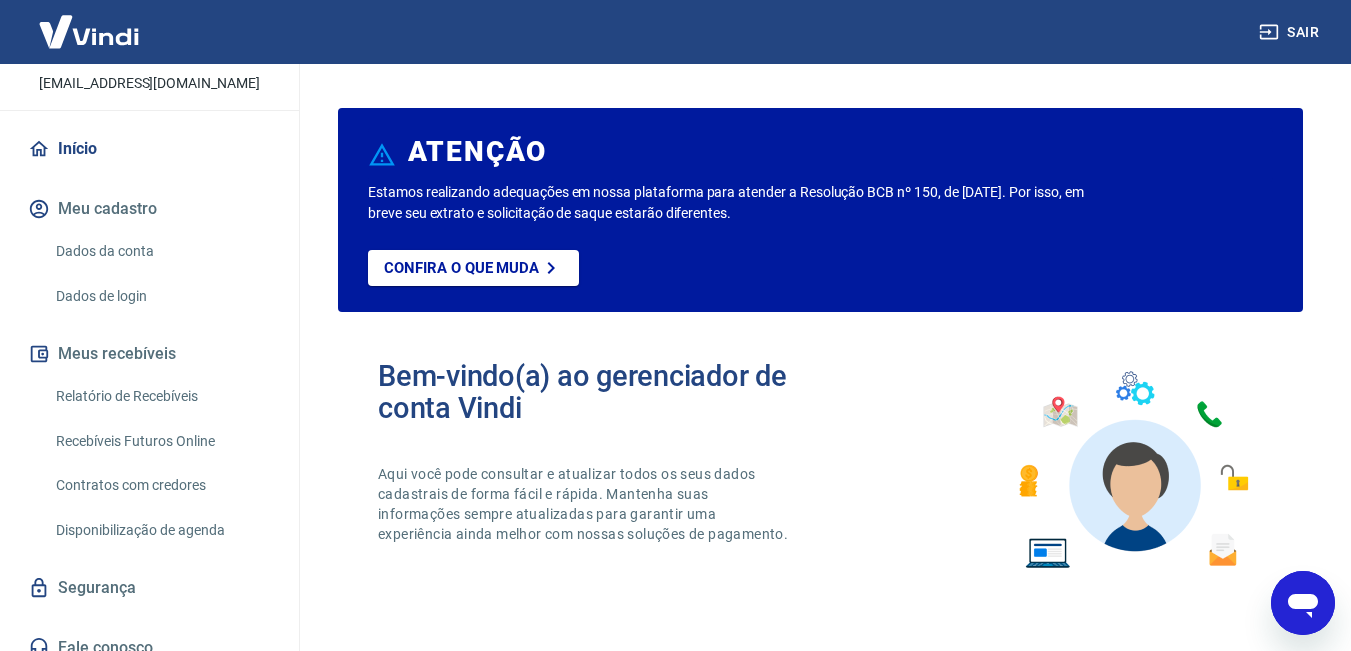scroll, scrollTop: 143, scrollLeft: 0, axis: vertical 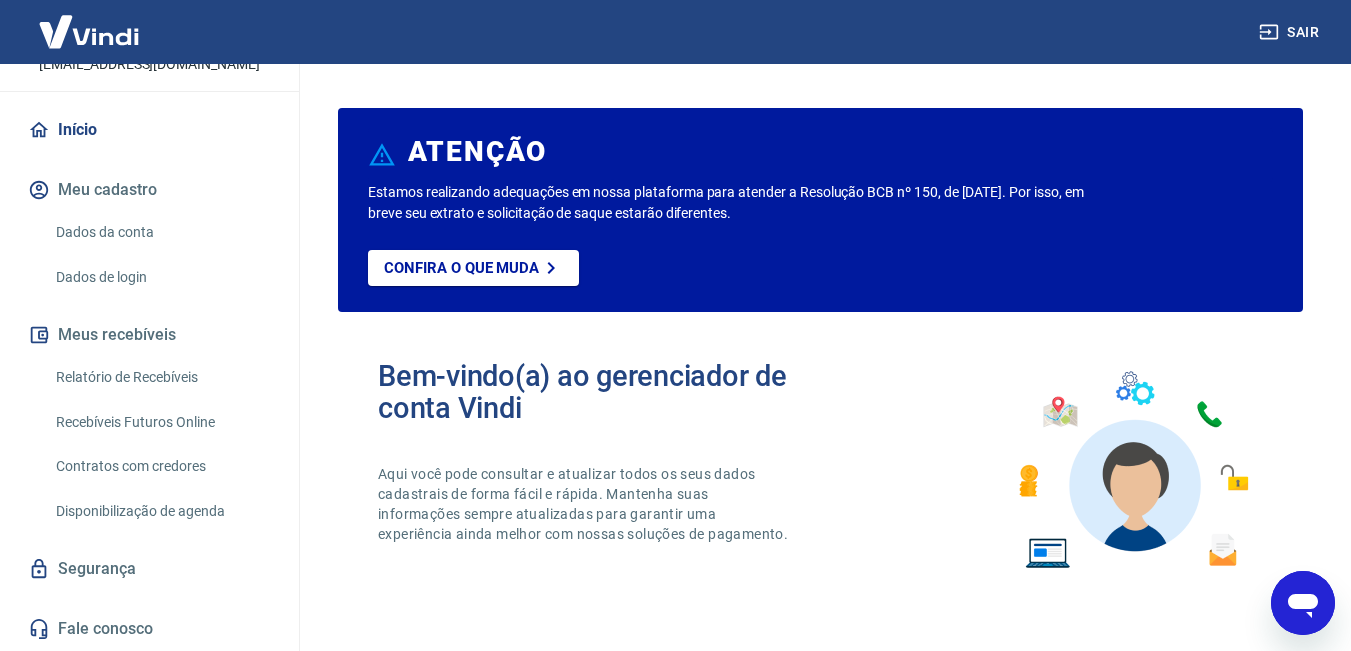 click on "Recebíveis Futuros Online" at bounding box center (161, 422) 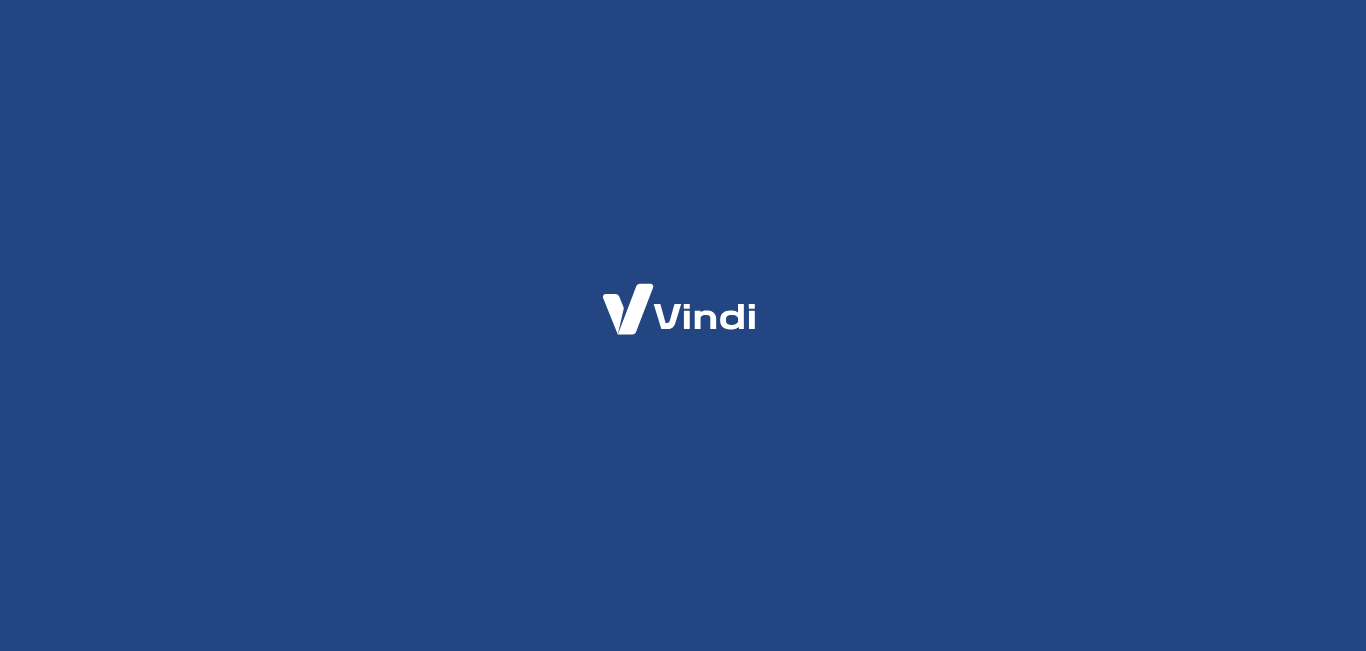 scroll, scrollTop: 0, scrollLeft: 0, axis: both 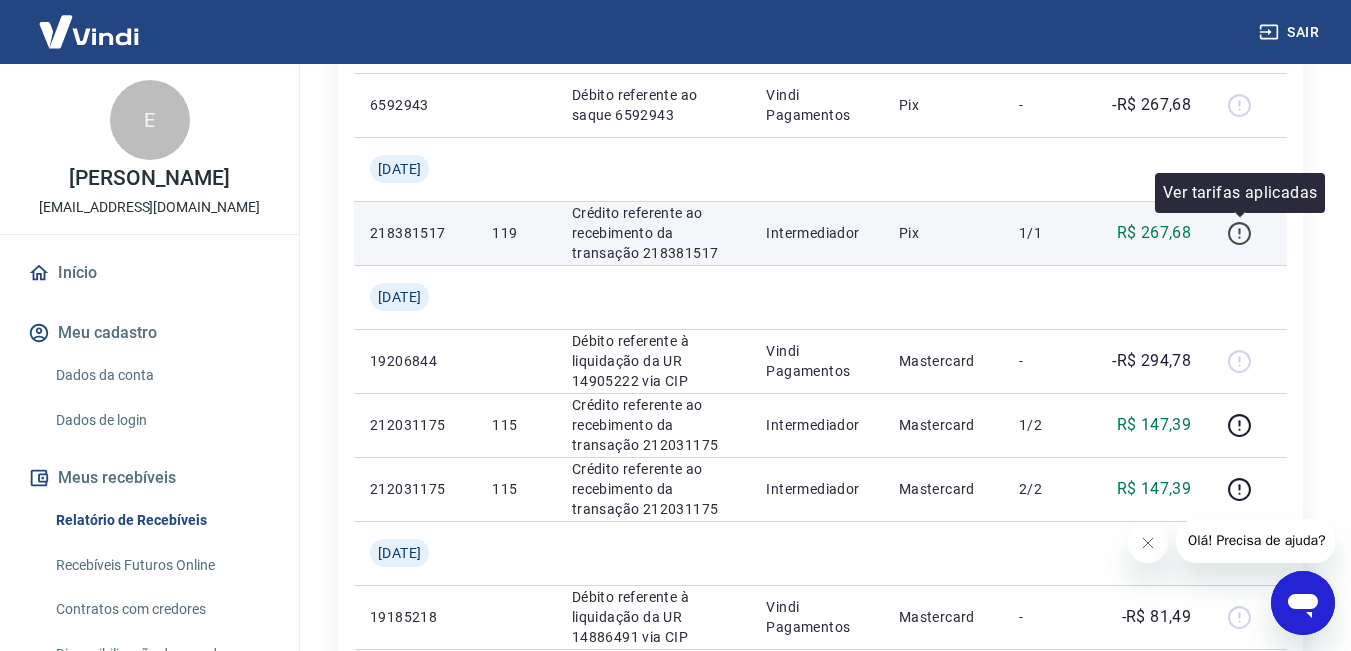 click 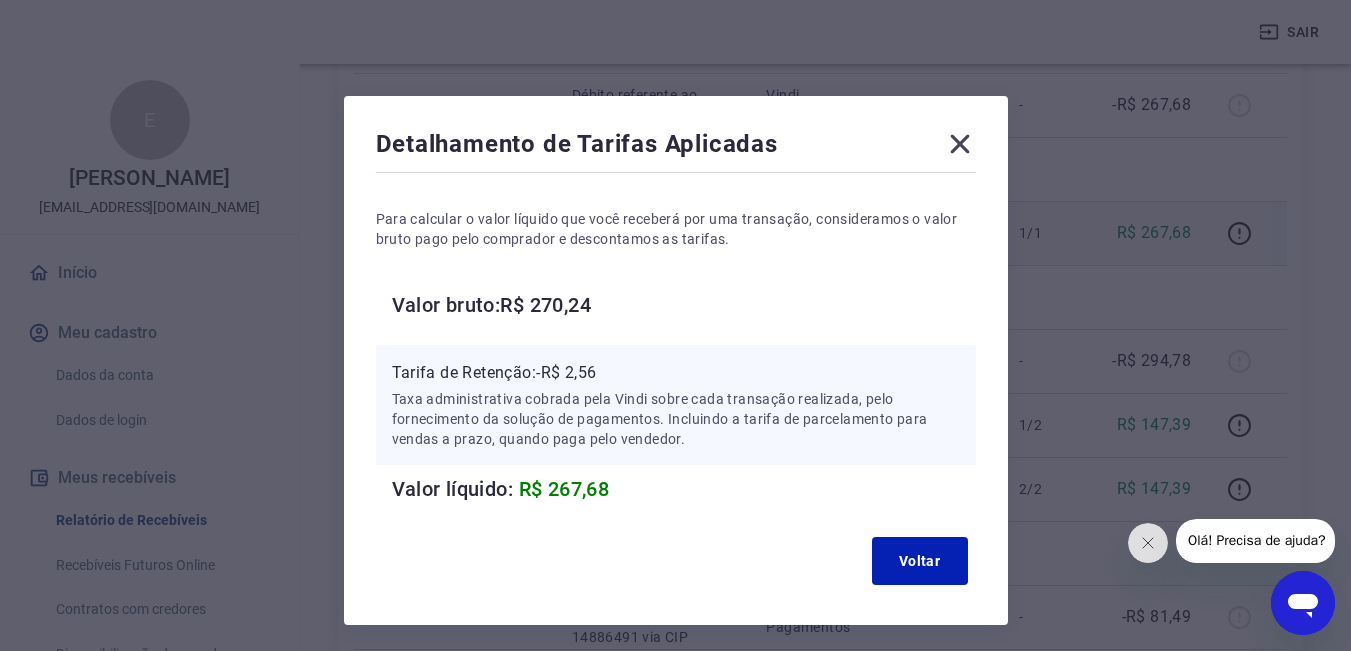 click 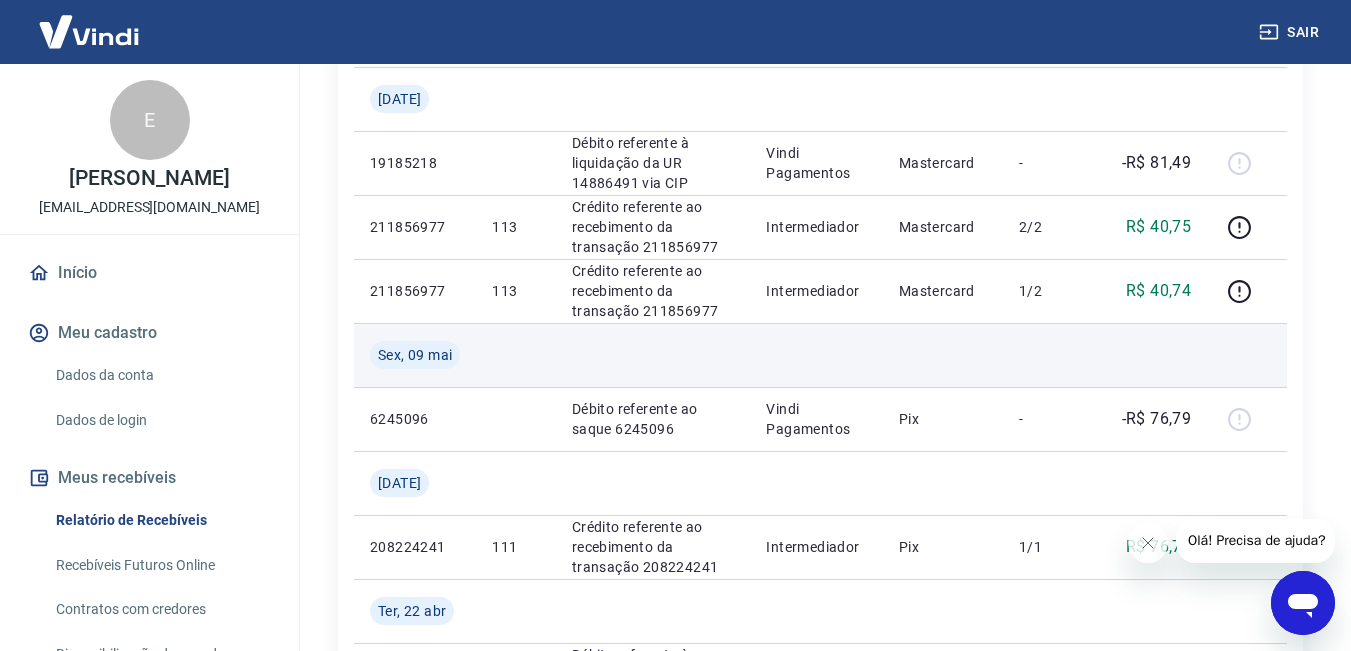 scroll, scrollTop: 900, scrollLeft: 0, axis: vertical 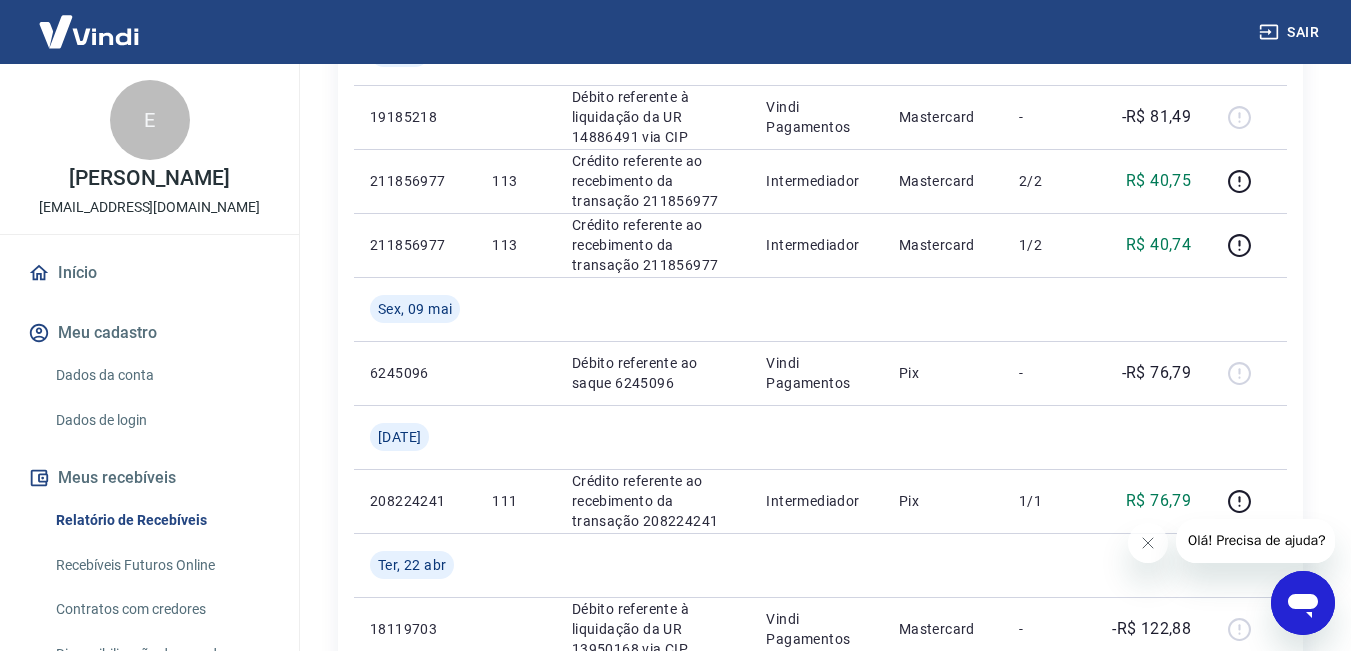 click on "Recebíveis Futuros Online" at bounding box center (161, 565) 